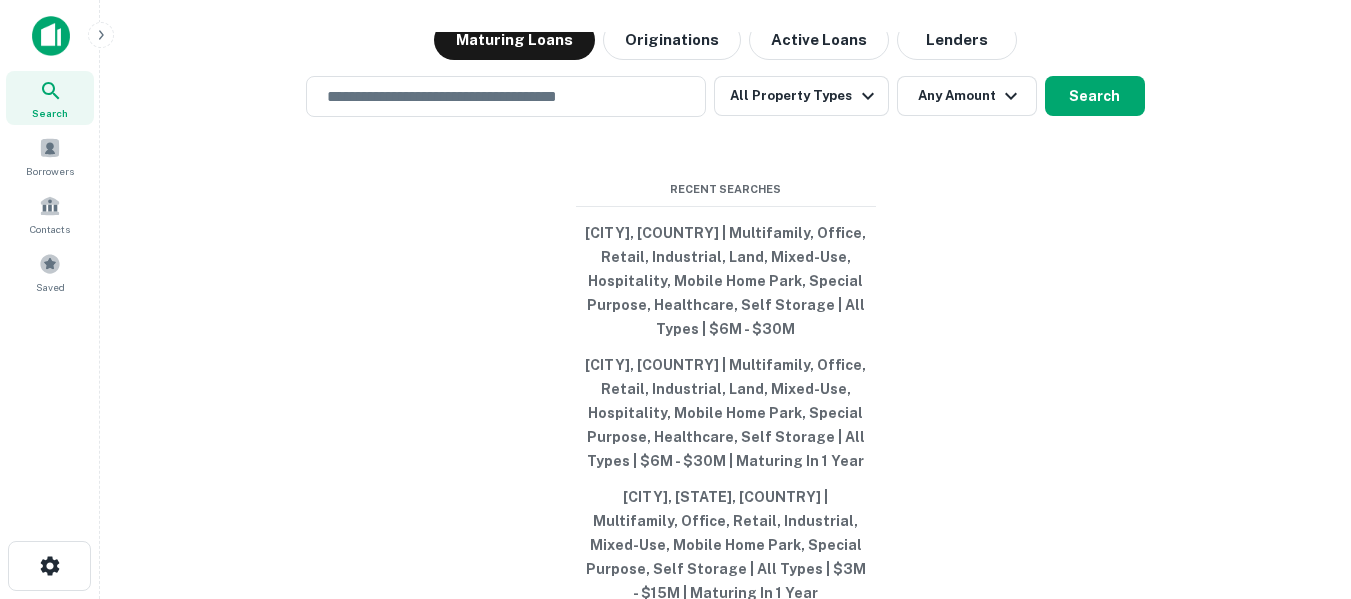 scroll, scrollTop: 0, scrollLeft: 0, axis: both 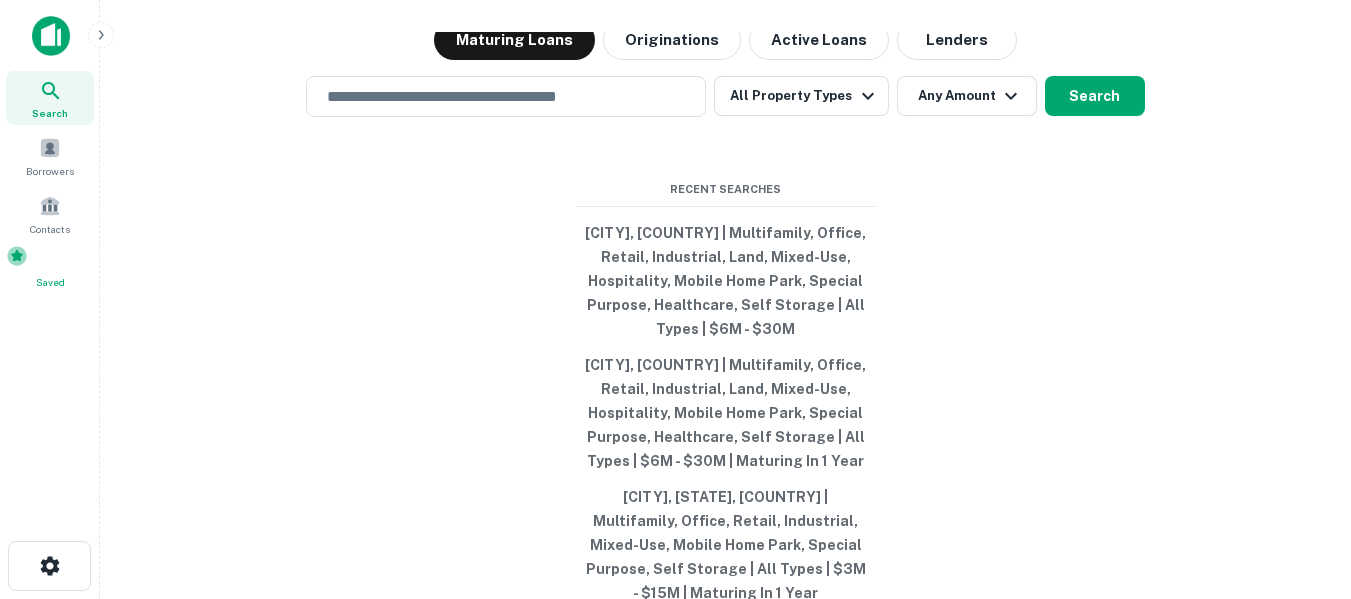 click on "Saved" at bounding box center [50, 282] 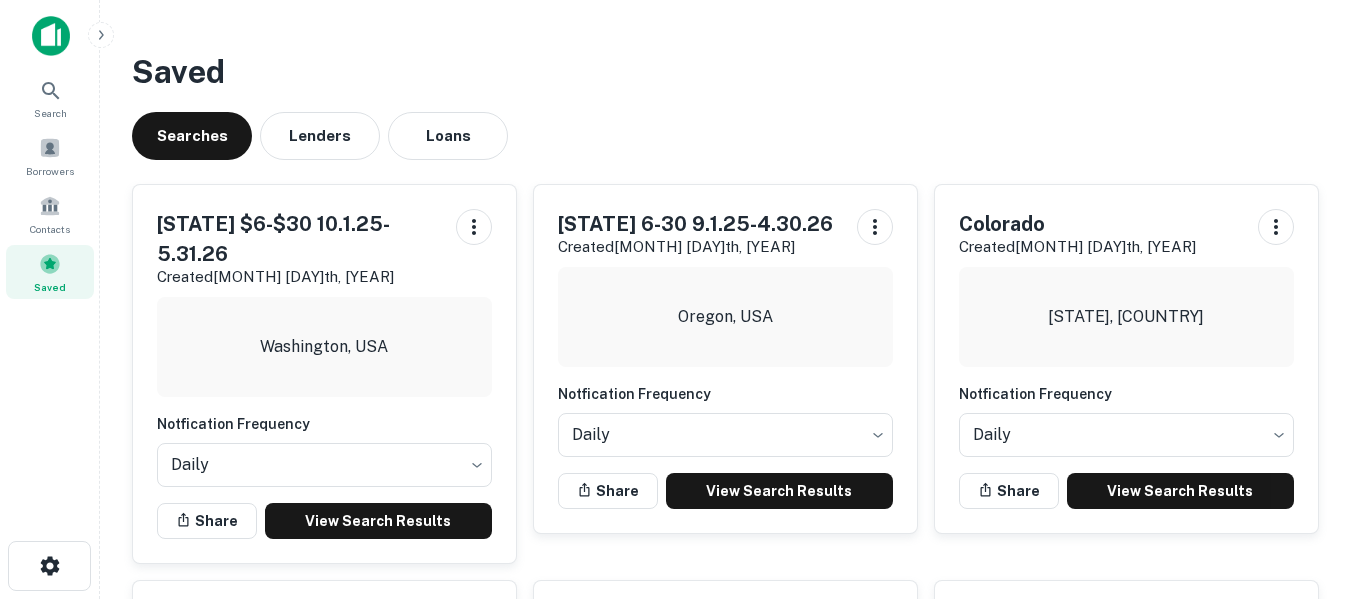 scroll, scrollTop: 0, scrollLeft: 0, axis: both 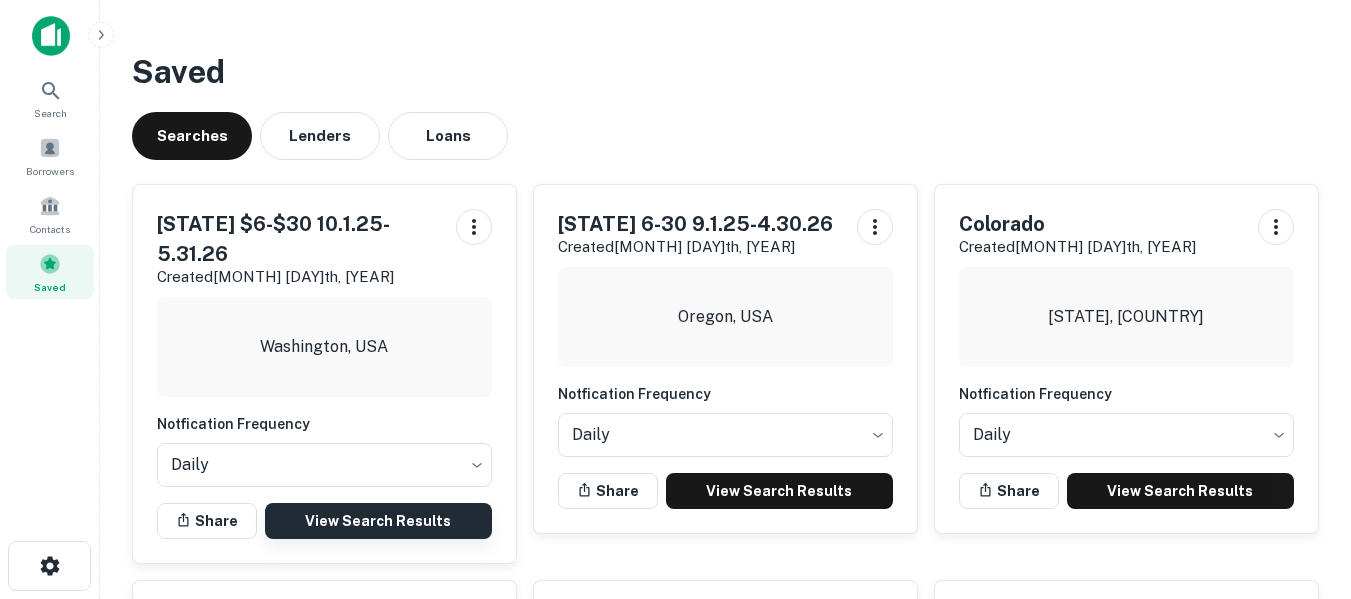 click on "View Search Results" at bounding box center [378, 521] 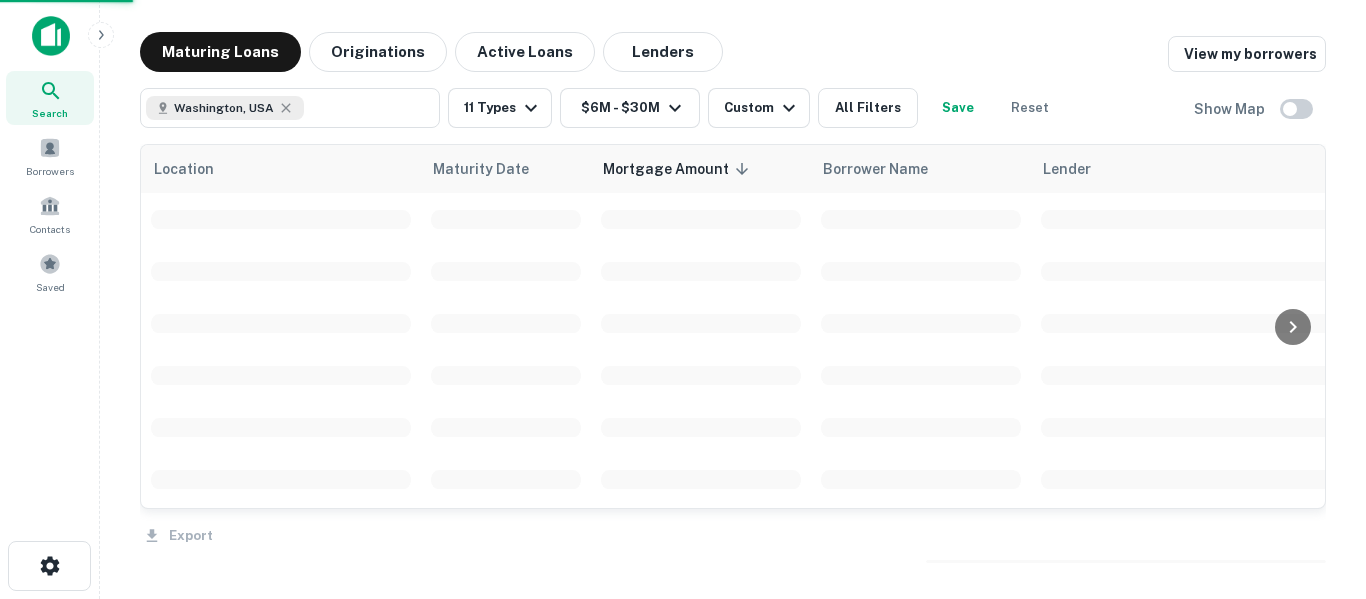 scroll, scrollTop: 0, scrollLeft: 0, axis: both 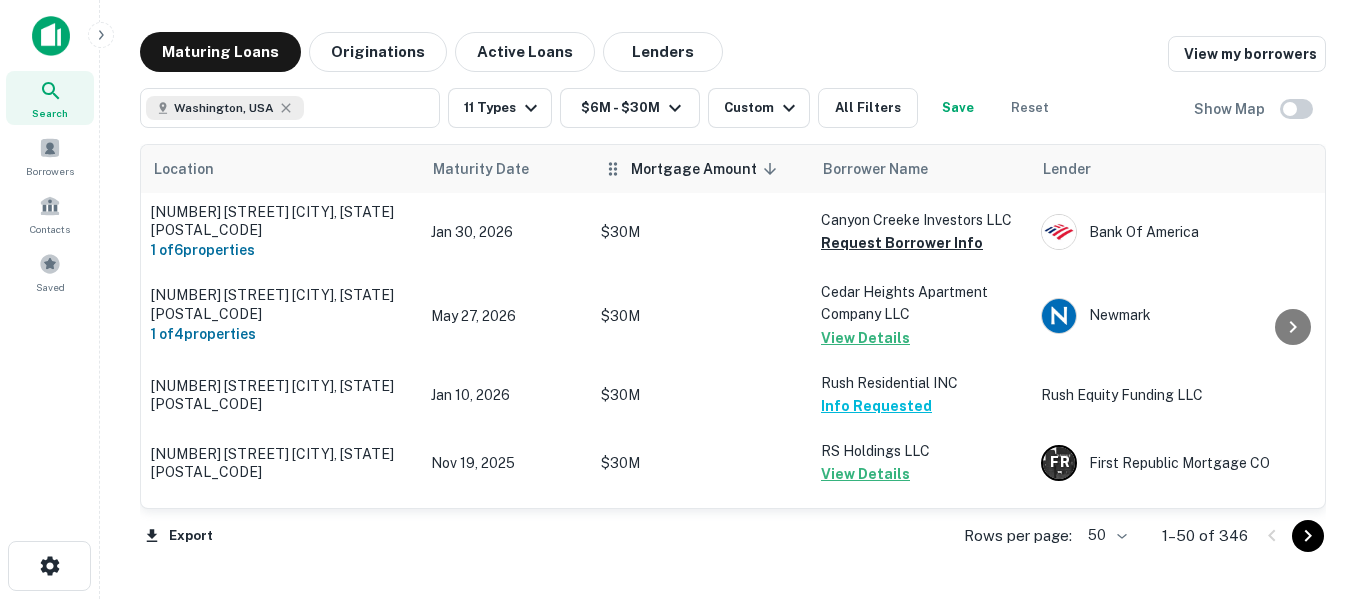 click on "Mortgage Amount sorted descending" at bounding box center (707, 169) 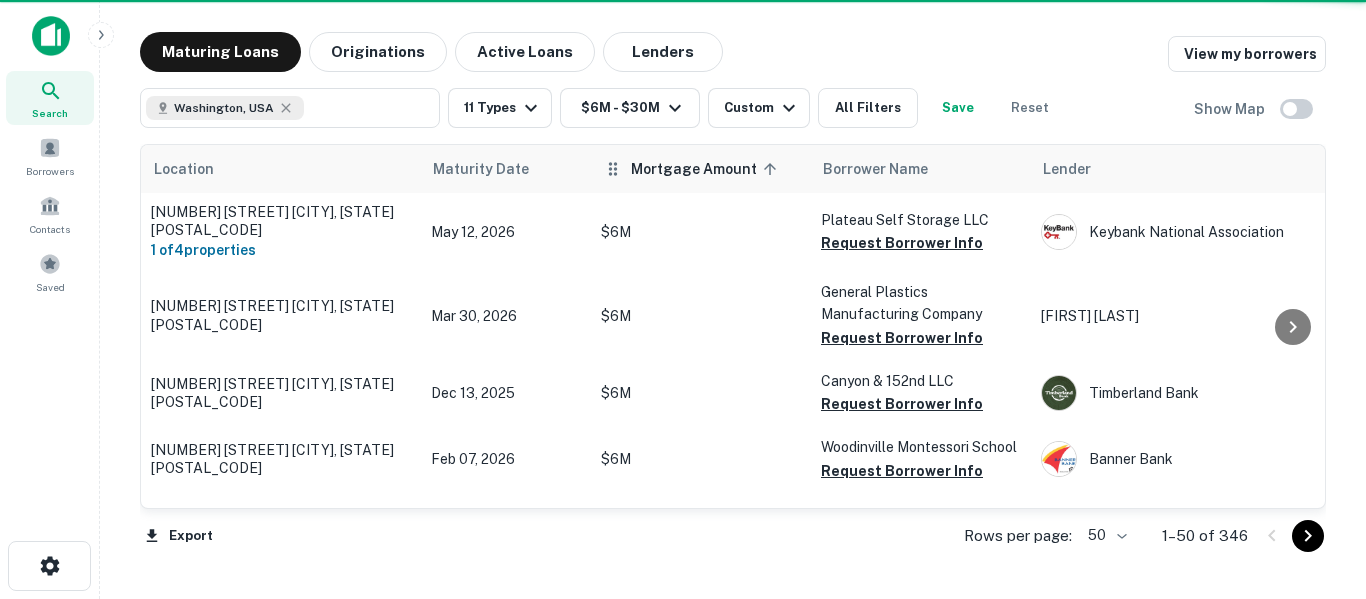 click on "Mortgage Amount sorted ascending" at bounding box center [707, 169] 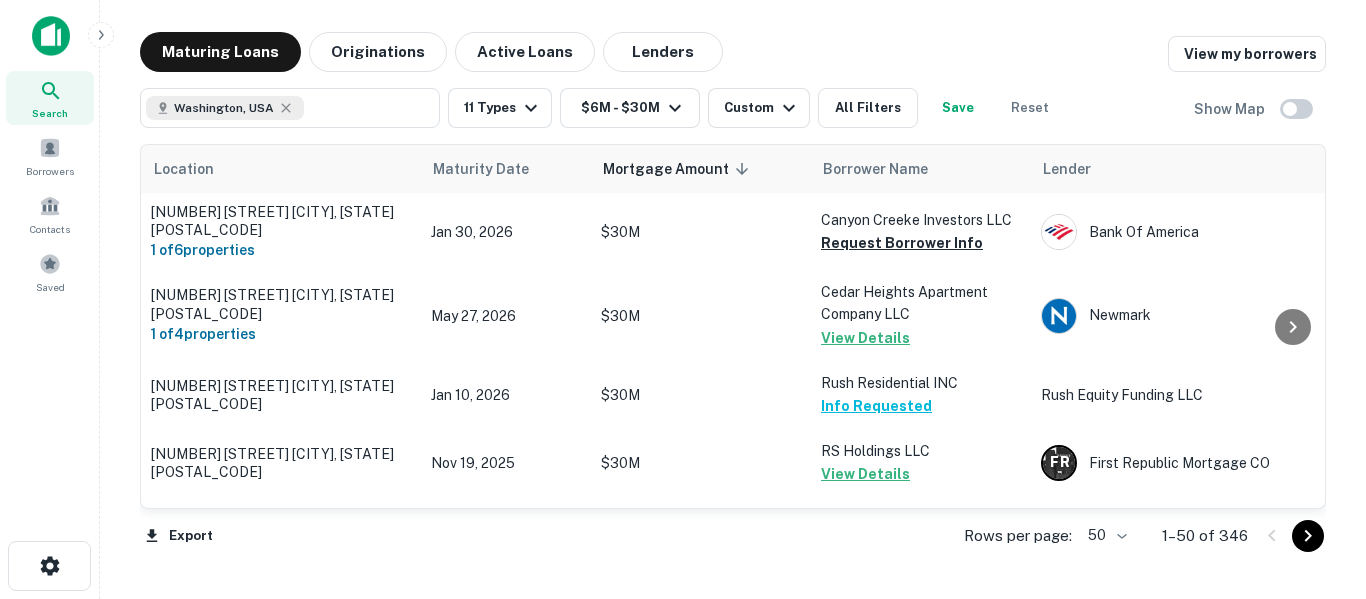 click 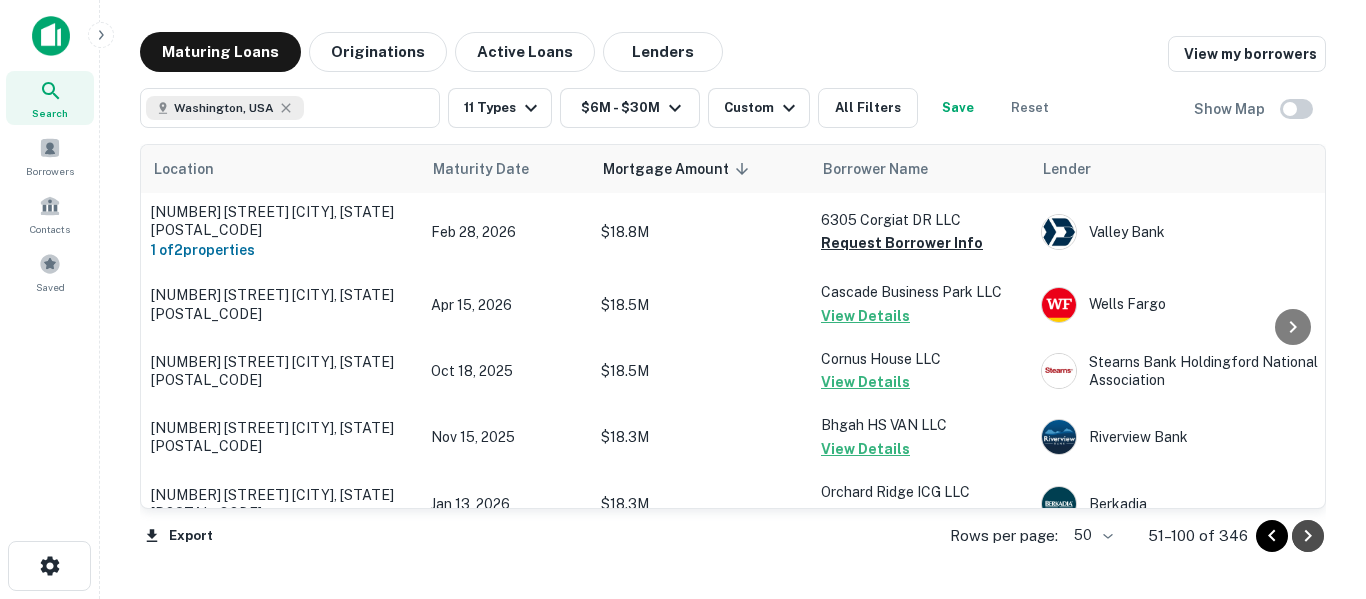 click 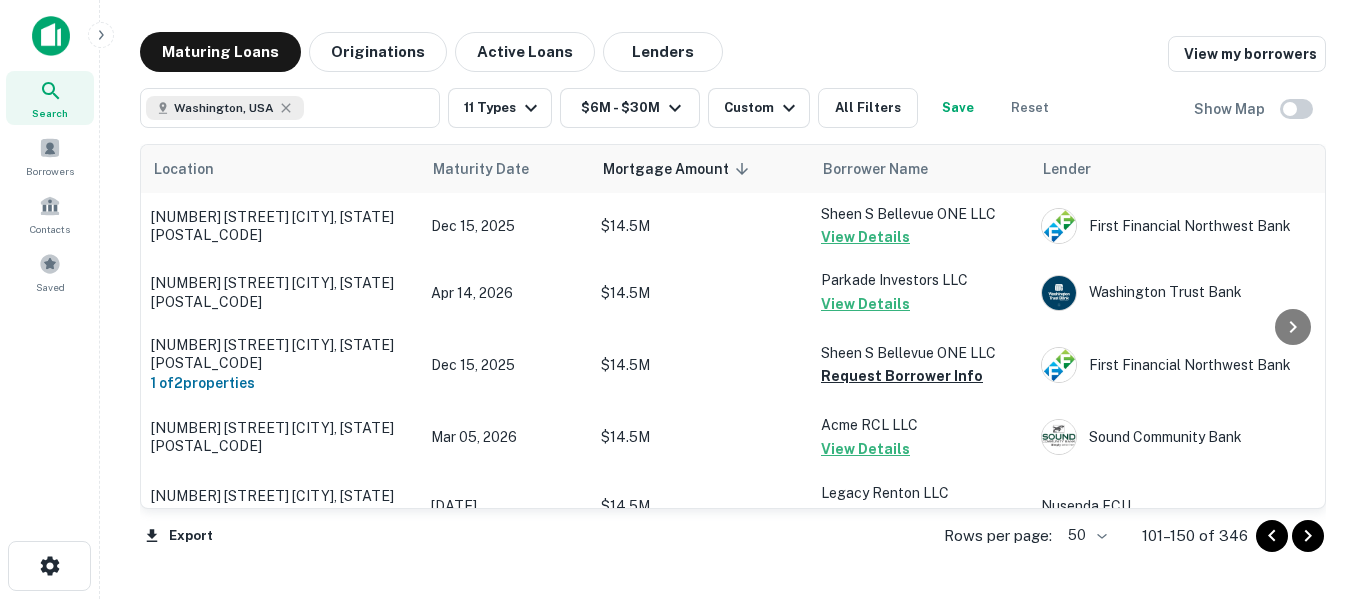 click 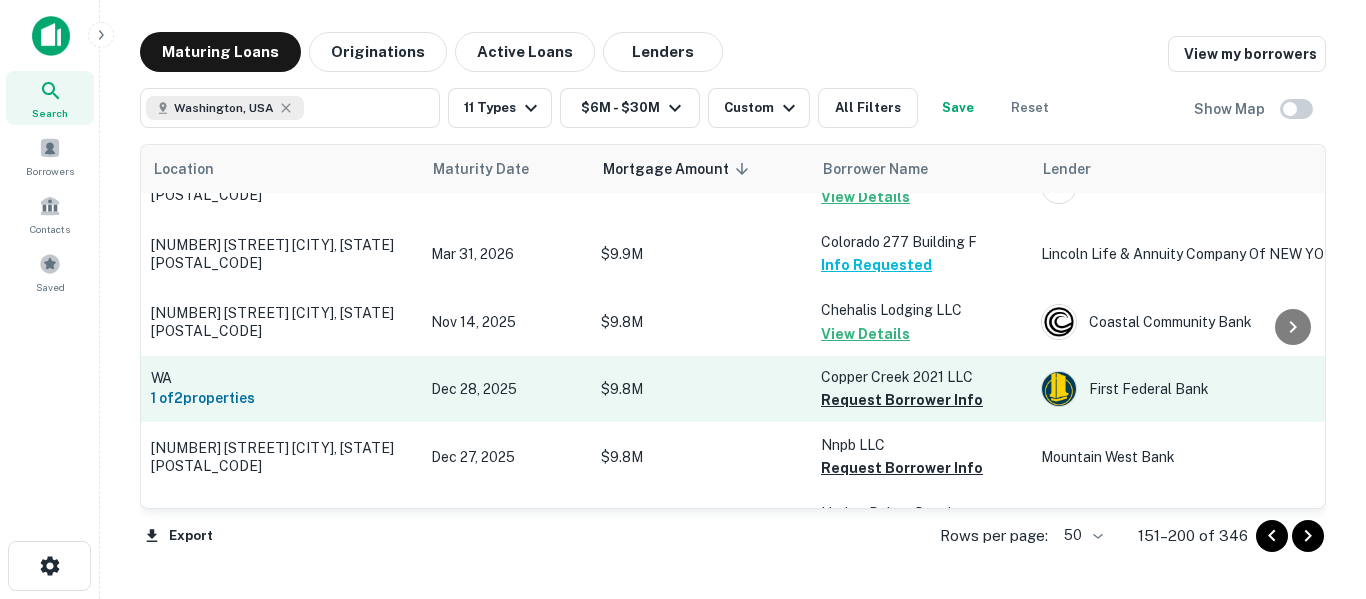 scroll, scrollTop: 3135, scrollLeft: 0, axis: vertical 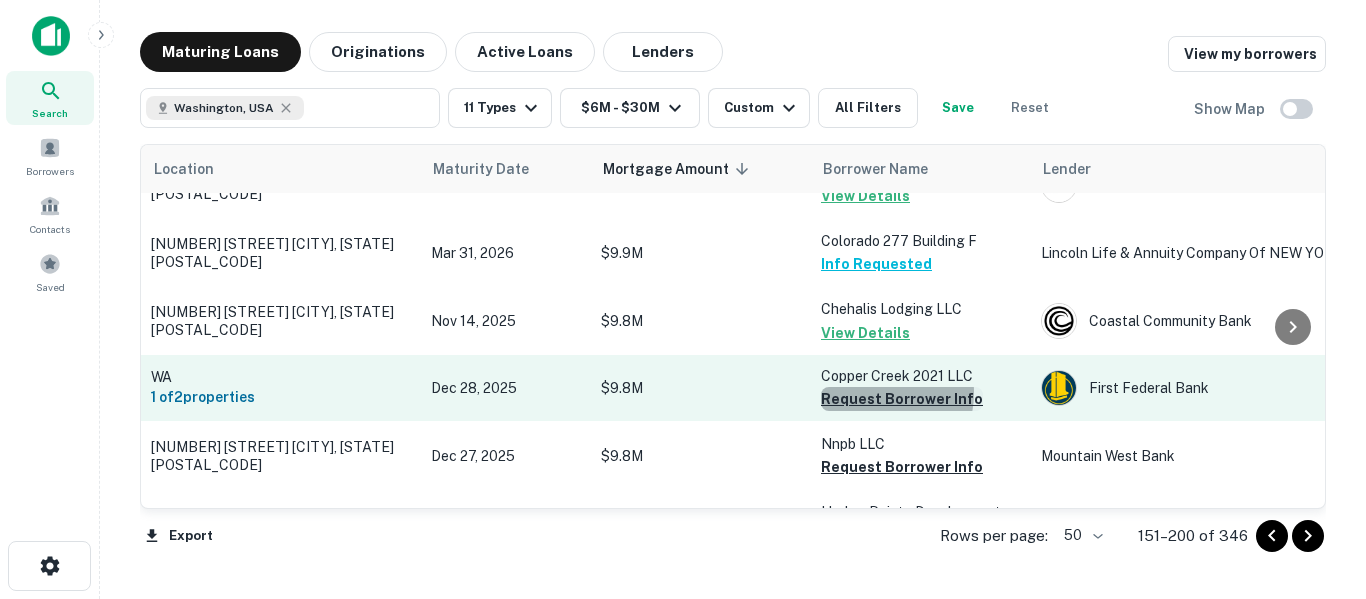 click on "Request Borrower Info" at bounding box center (902, 399) 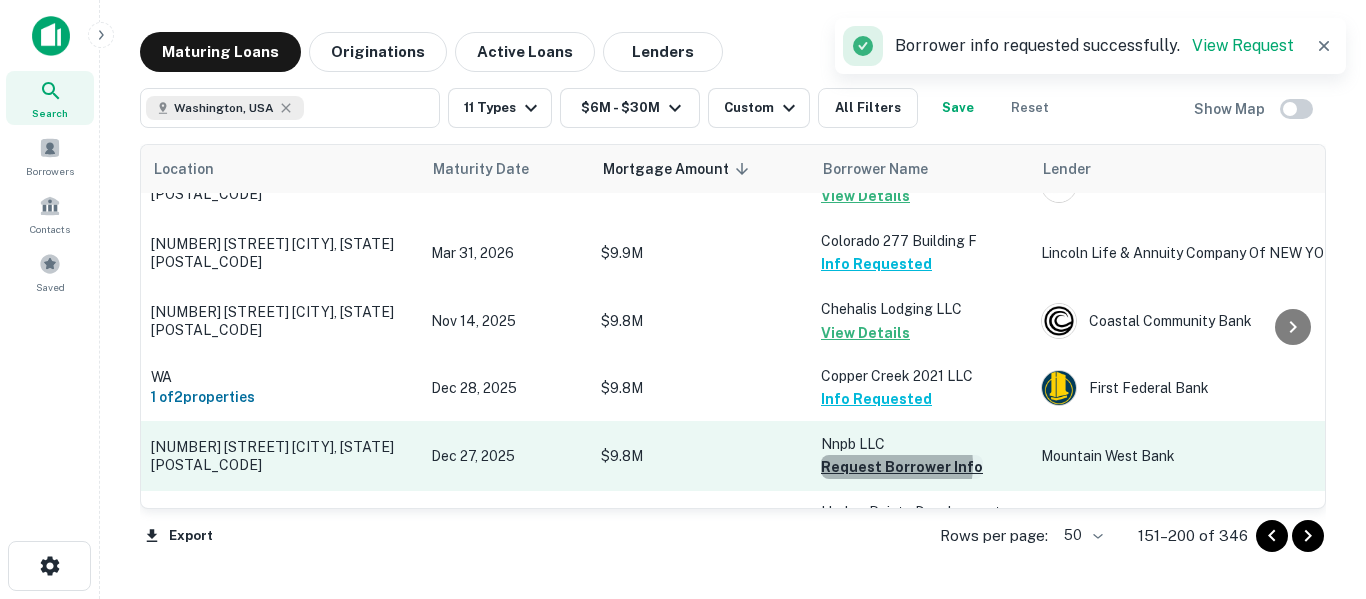 click on "Request Borrower Info" at bounding box center (902, 467) 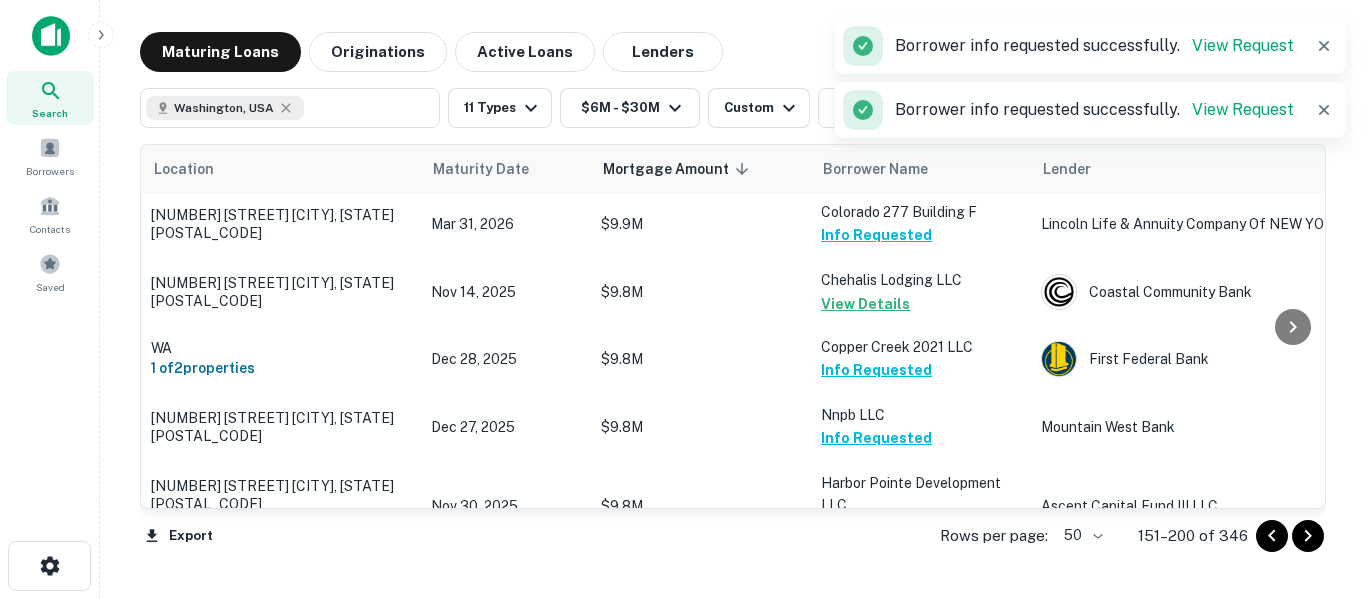 scroll, scrollTop: 3268, scrollLeft: 0, axis: vertical 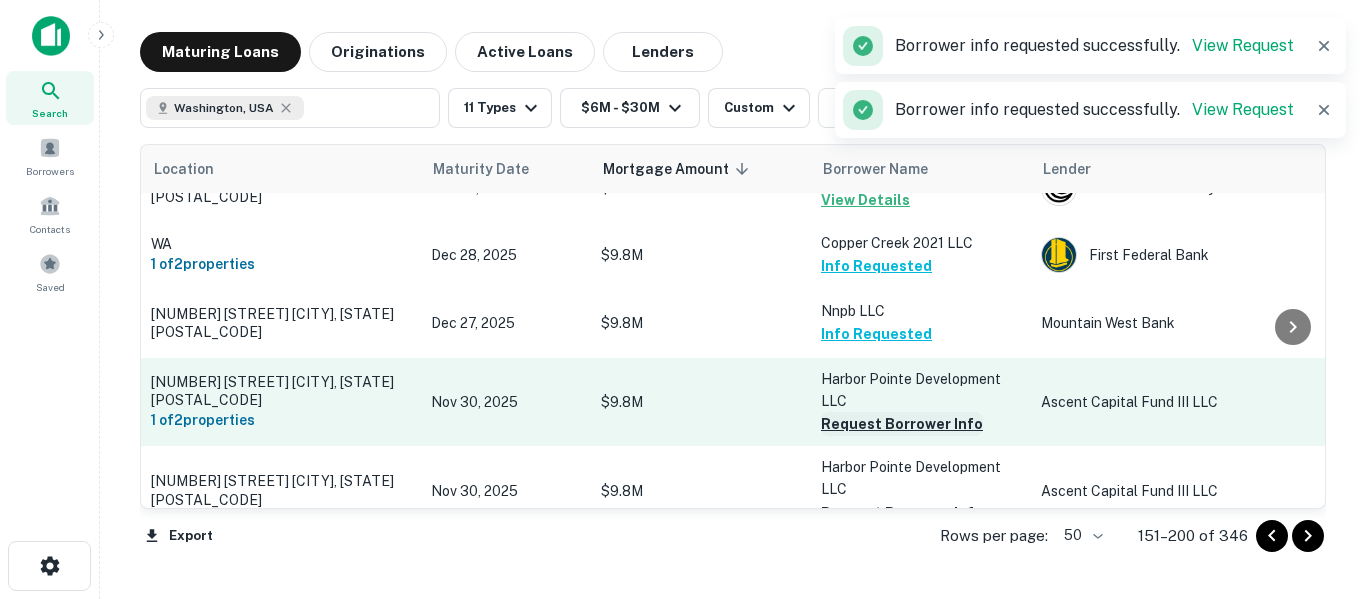 click on "Request Borrower Info" at bounding box center (902, 424) 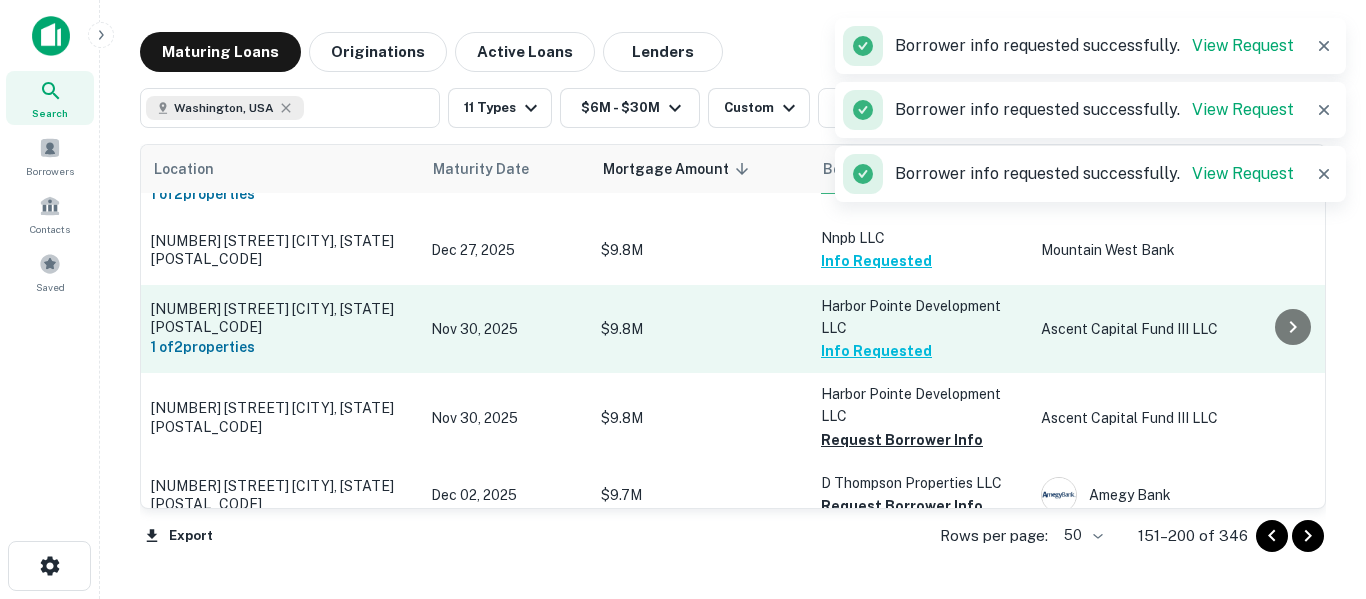 scroll, scrollTop: 3368, scrollLeft: 0, axis: vertical 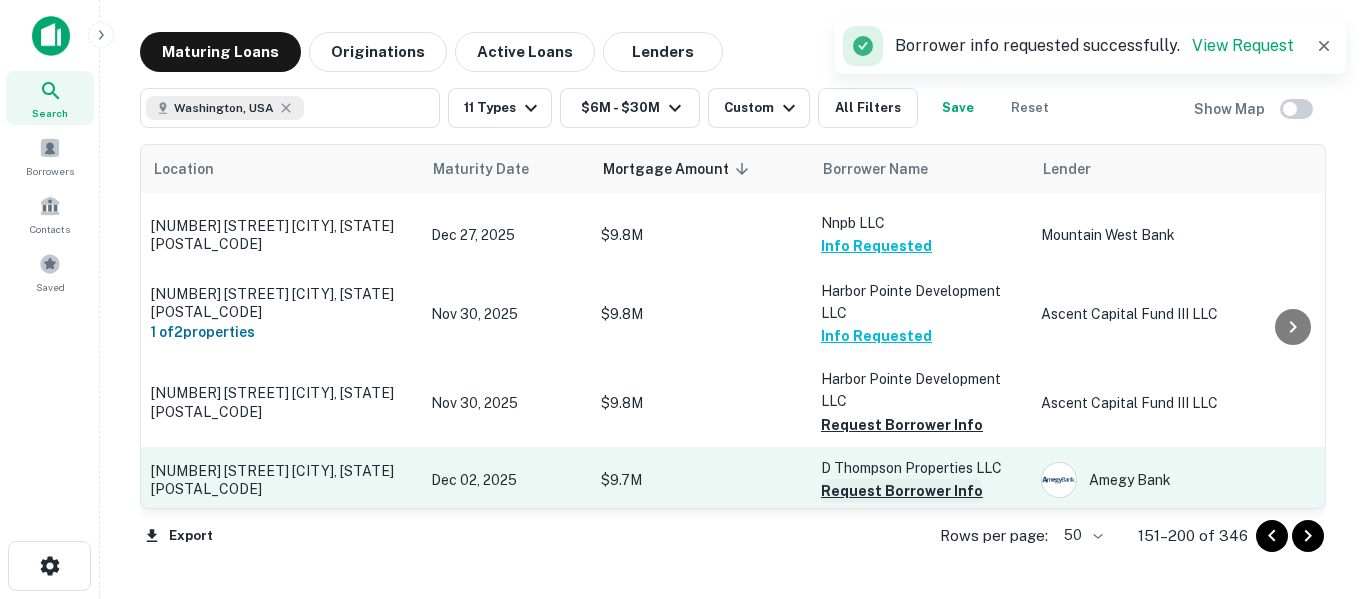 click on "Request Borrower Info" at bounding box center (902, 491) 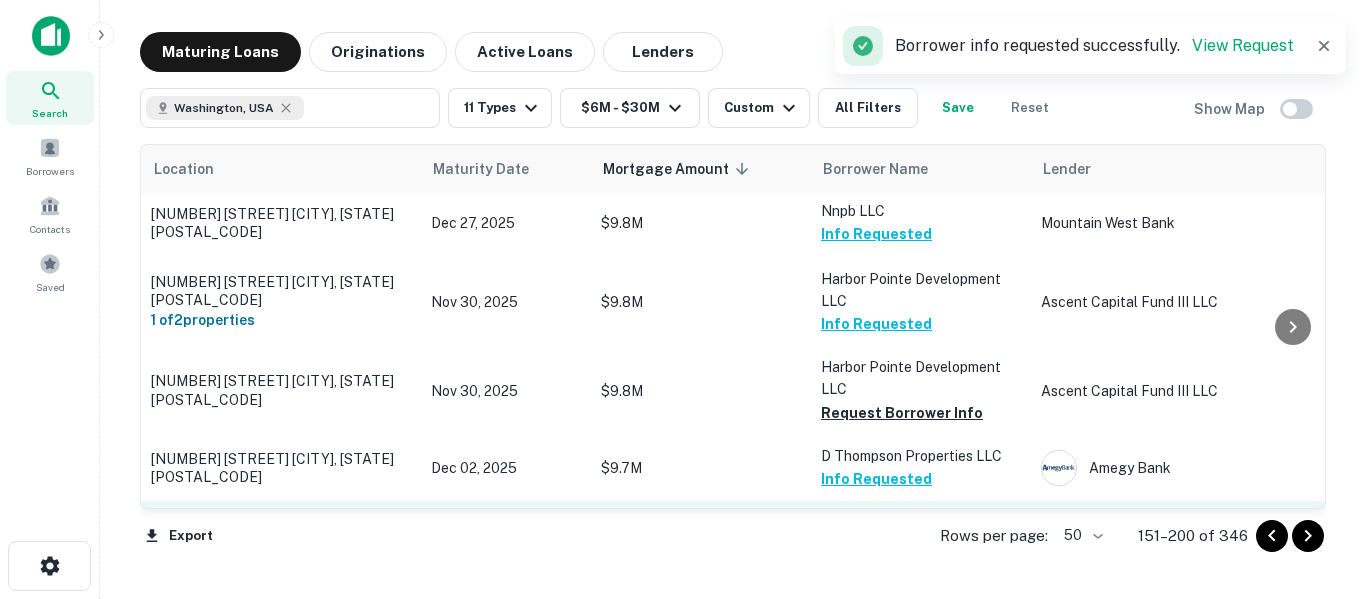 click on "Request Borrower Info" at bounding box center [902, 547] 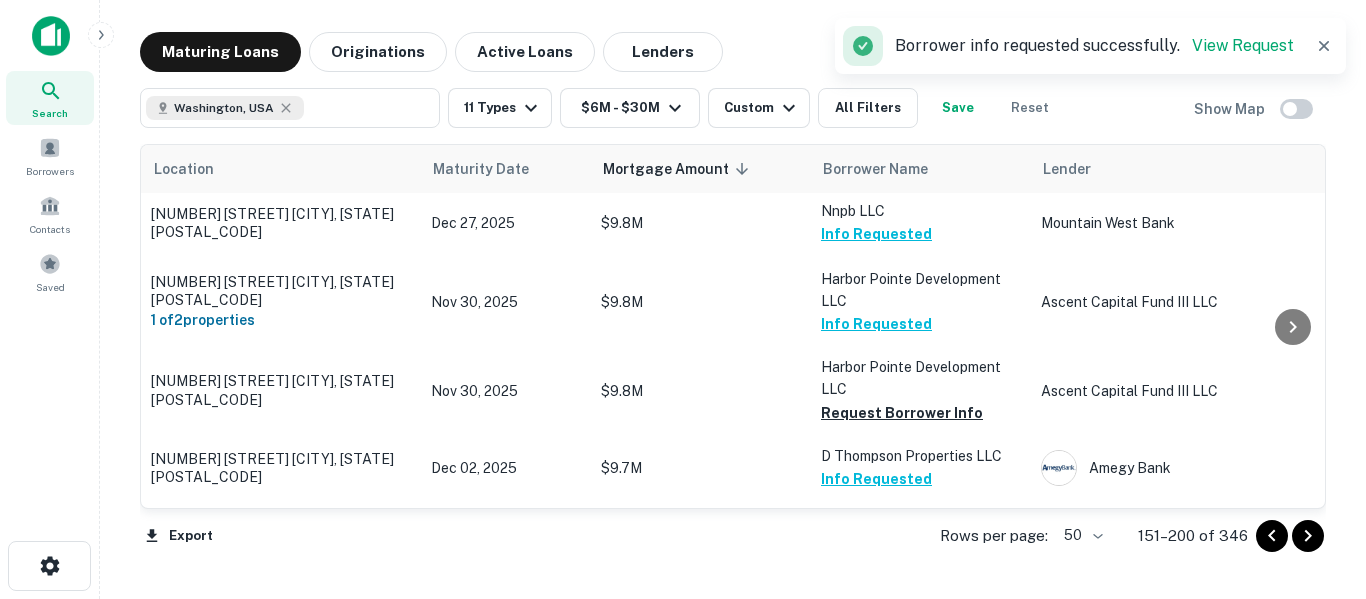 click 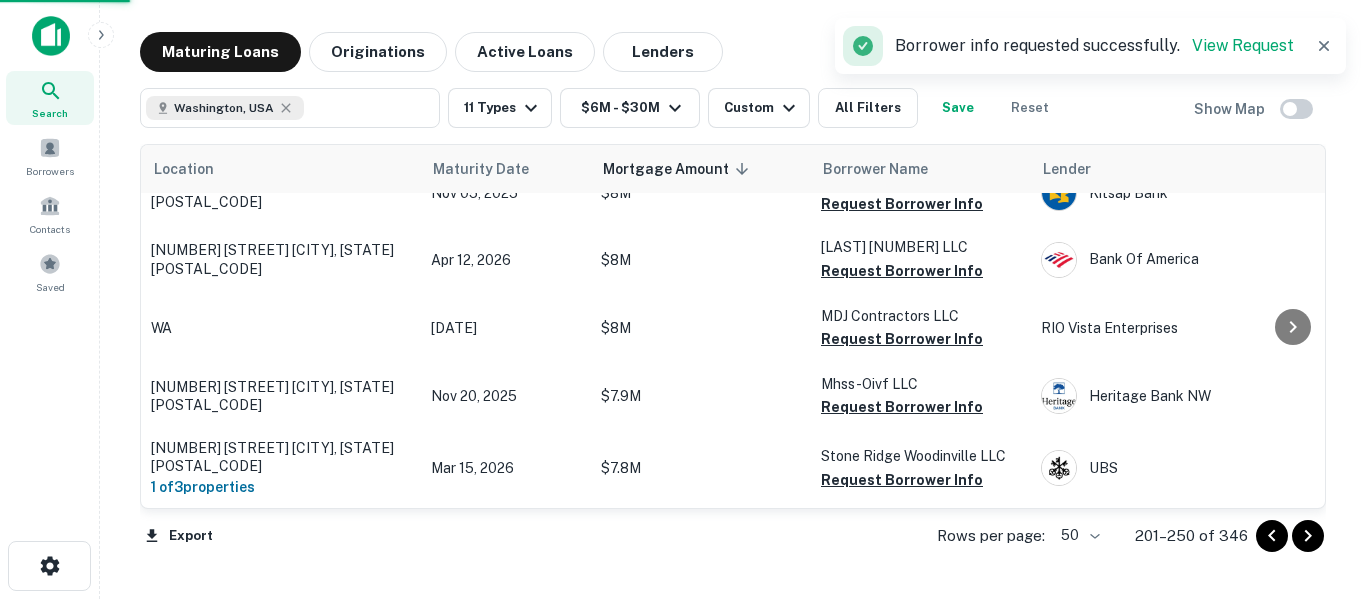 scroll, scrollTop: 3251, scrollLeft: 0, axis: vertical 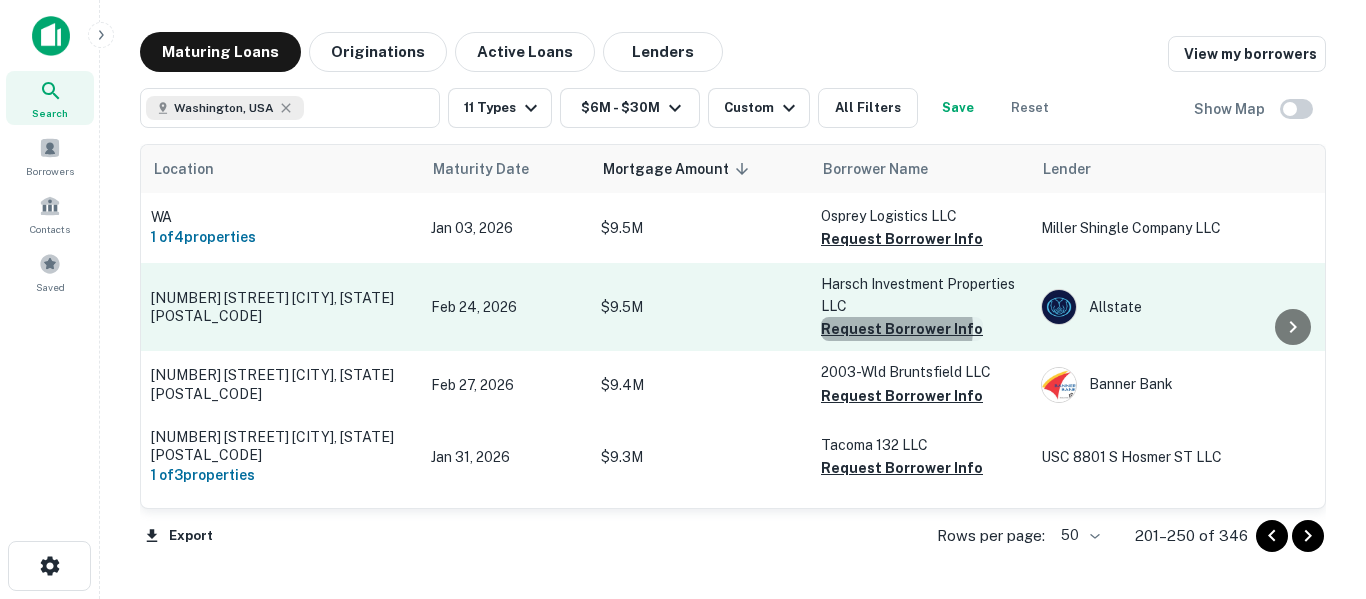 click on "Request Borrower Info" at bounding box center [902, 329] 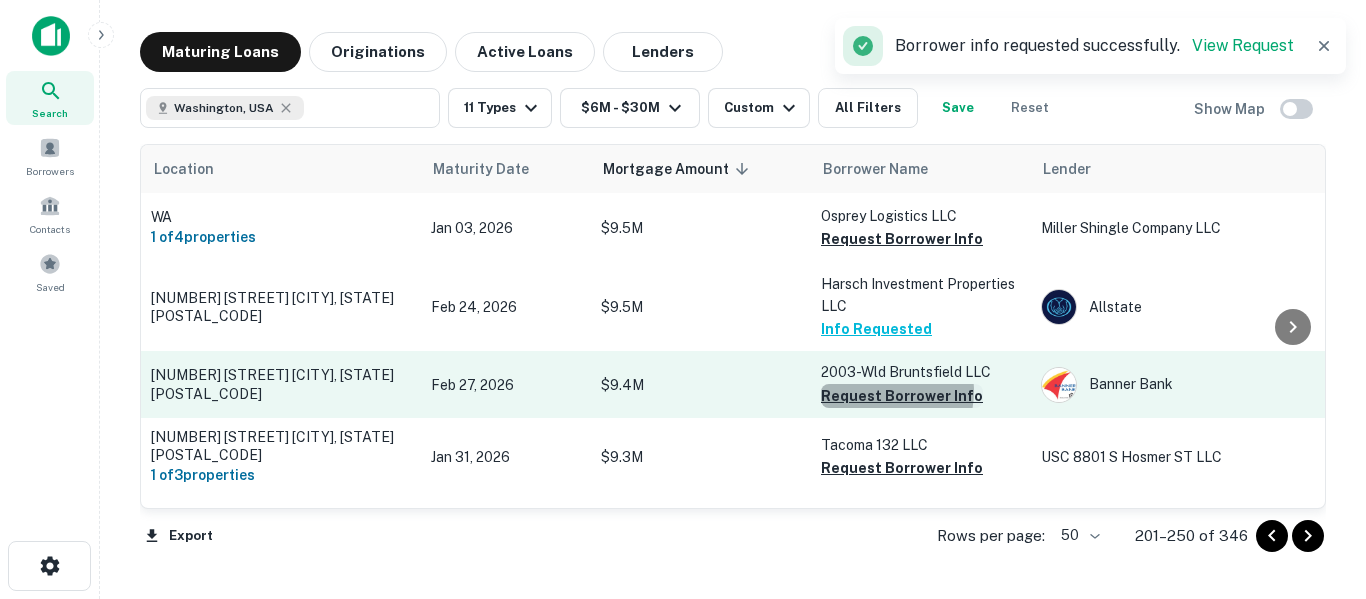 click on "Request Borrower Info" at bounding box center [902, 396] 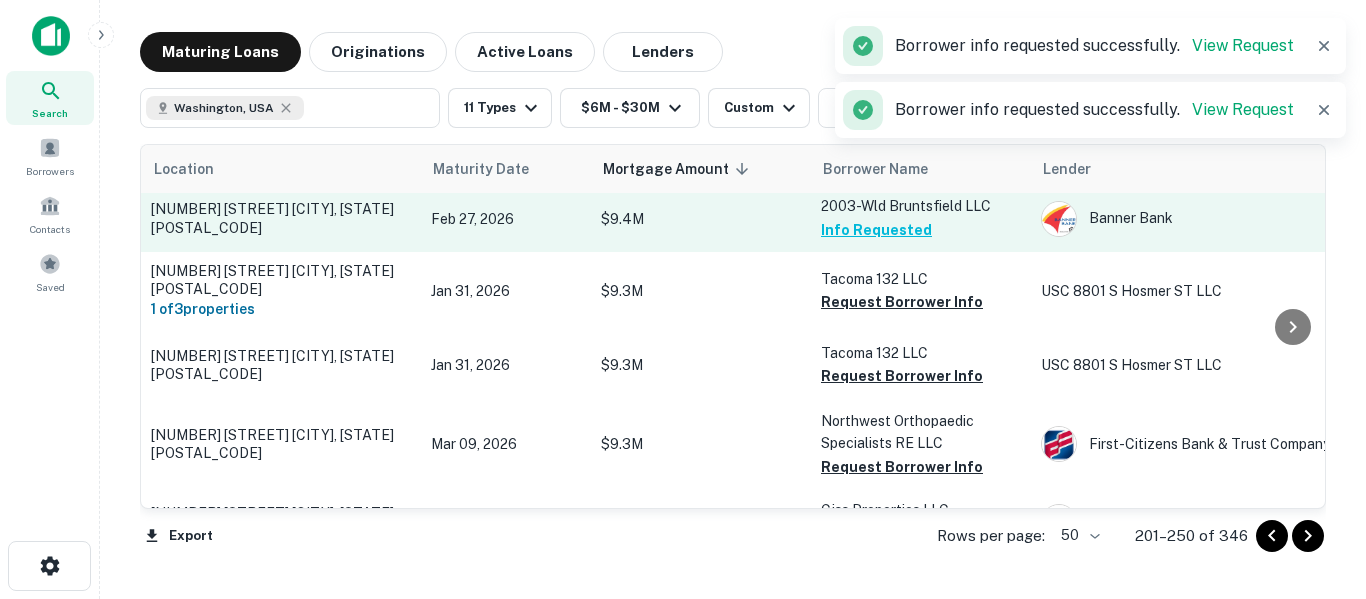 scroll, scrollTop: 167, scrollLeft: 0, axis: vertical 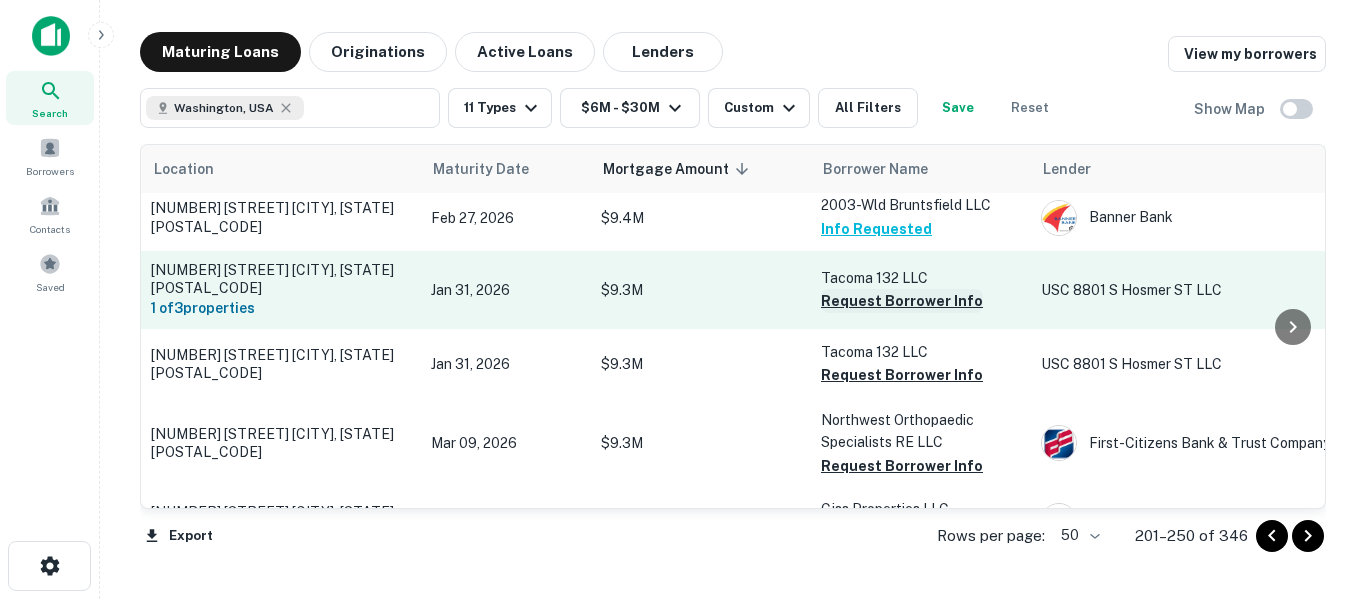 click on "Request Borrower Info" at bounding box center [902, 301] 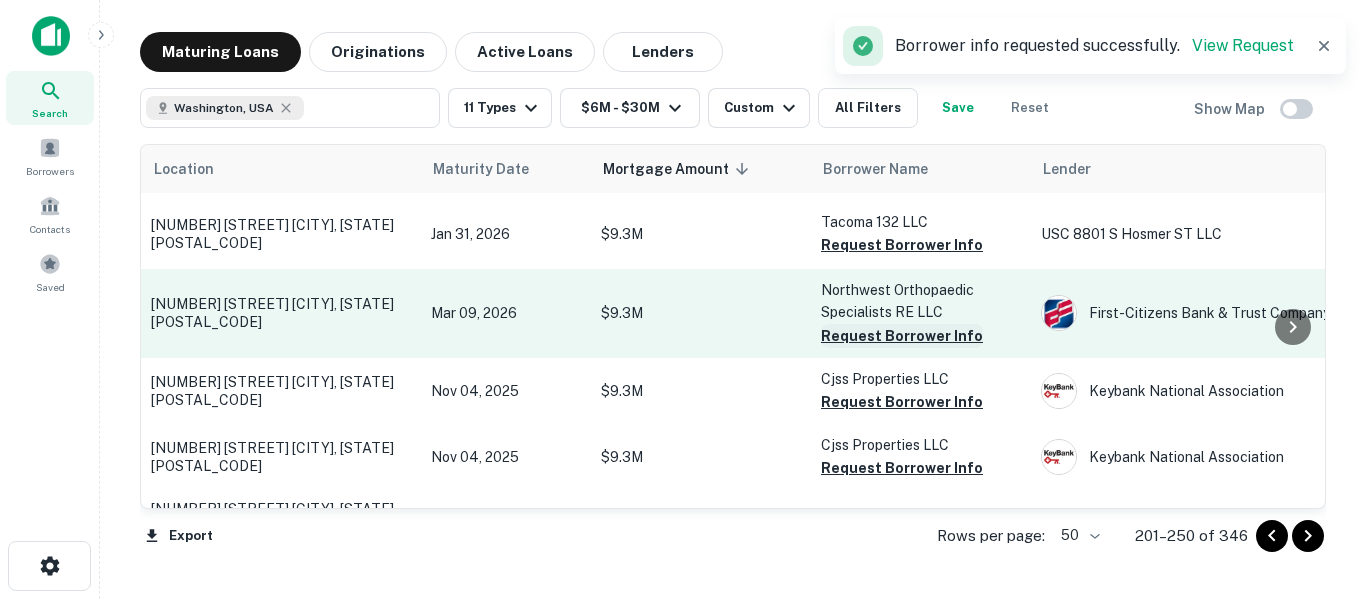 scroll, scrollTop: 300, scrollLeft: 0, axis: vertical 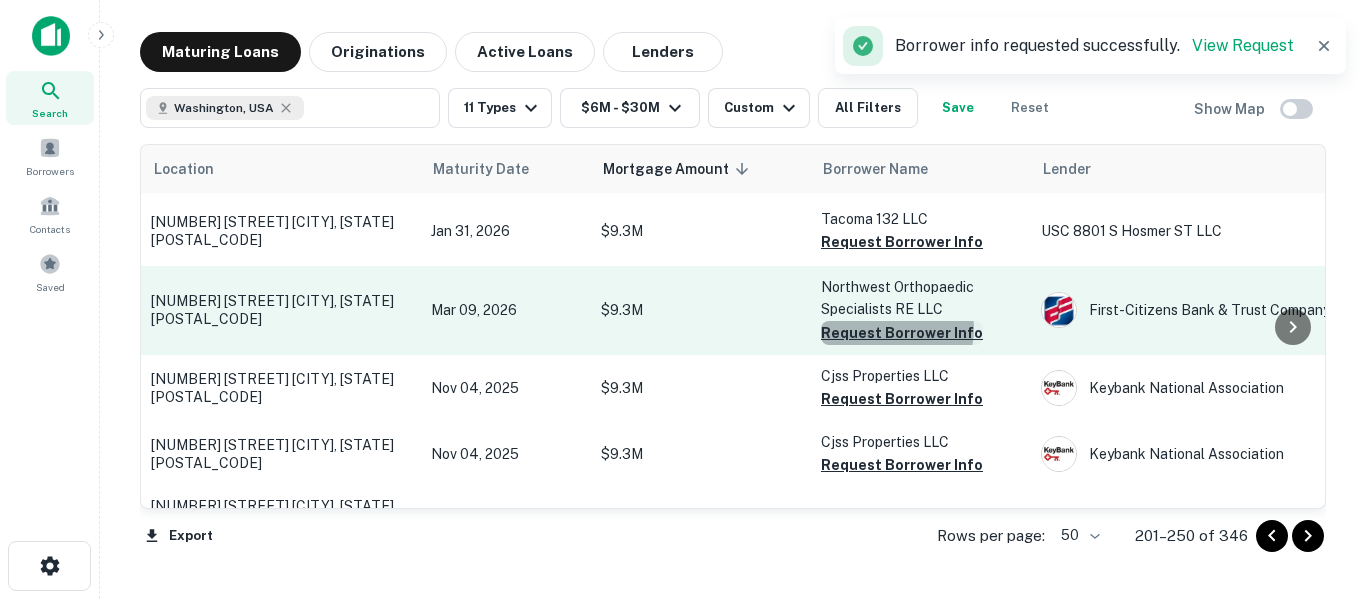 click on "Request Borrower Info" at bounding box center (902, 333) 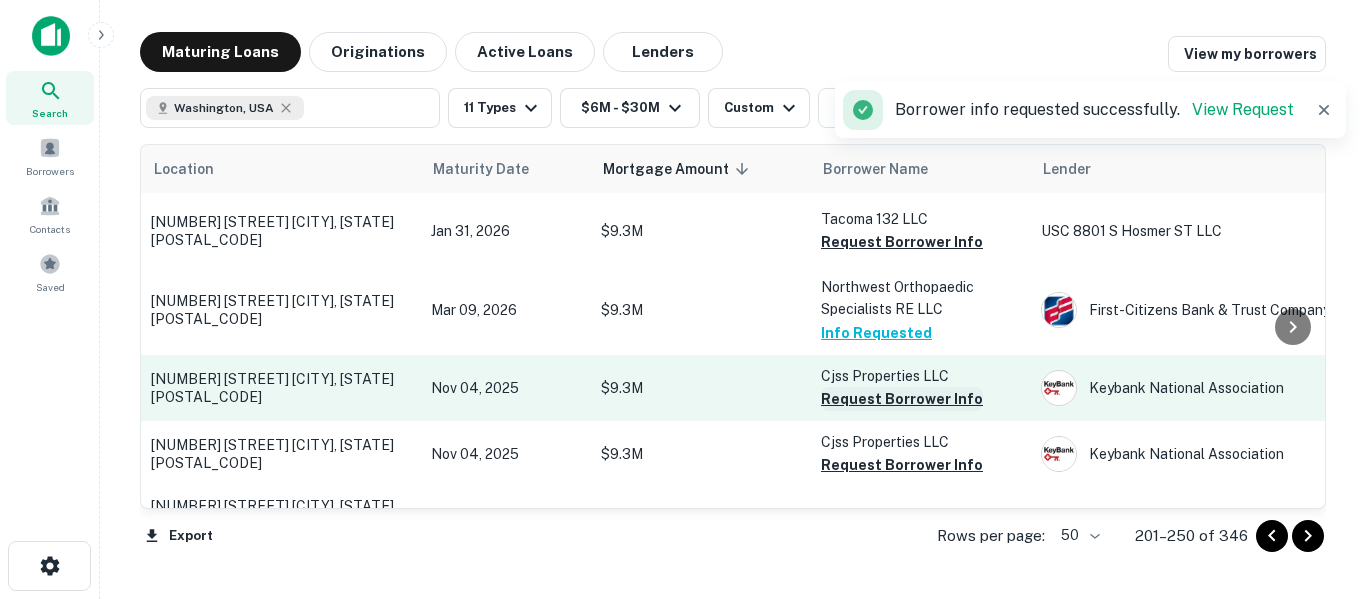 click on "Request Borrower Info" at bounding box center (902, 399) 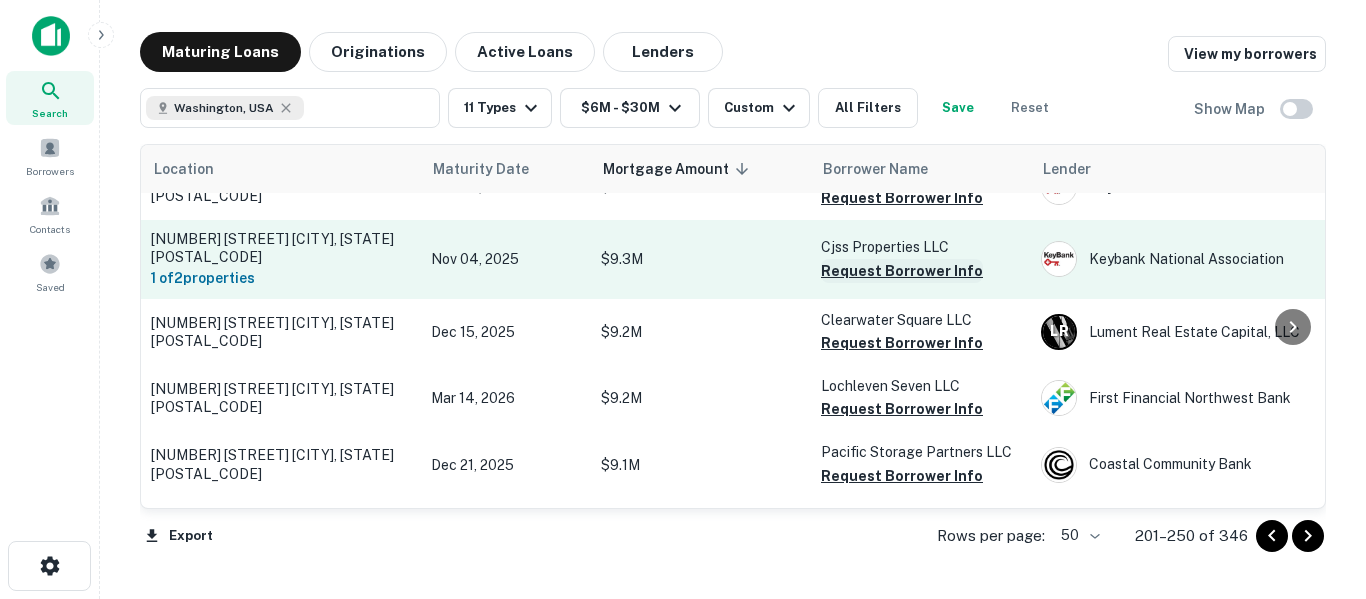 scroll, scrollTop: 600, scrollLeft: 0, axis: vertical 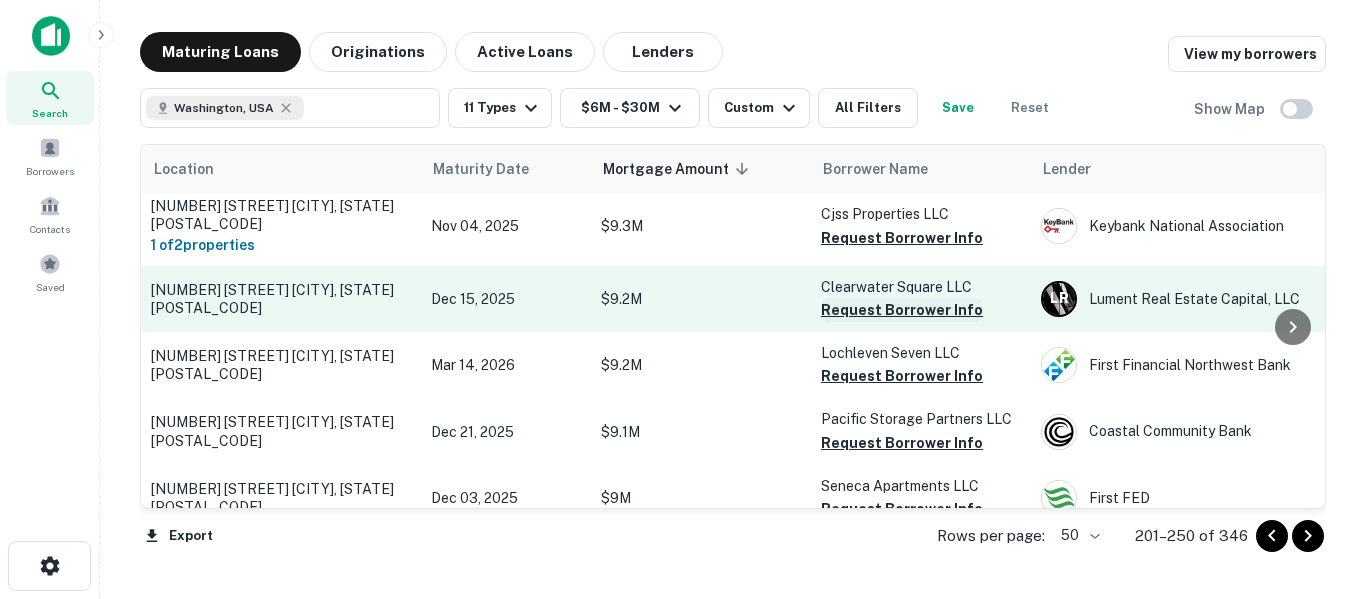 click on "Request Borrower Info" at bounding box center (902, 310) 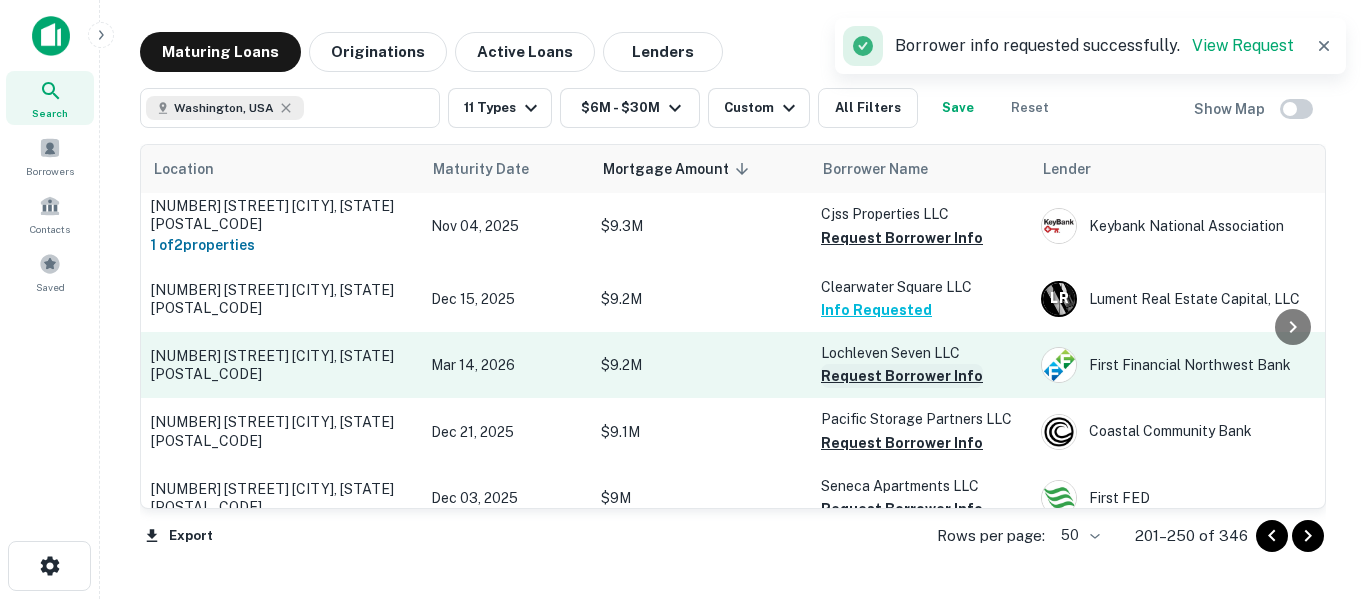 click on "Request Borrower Info" at bounding box center (902, 376) 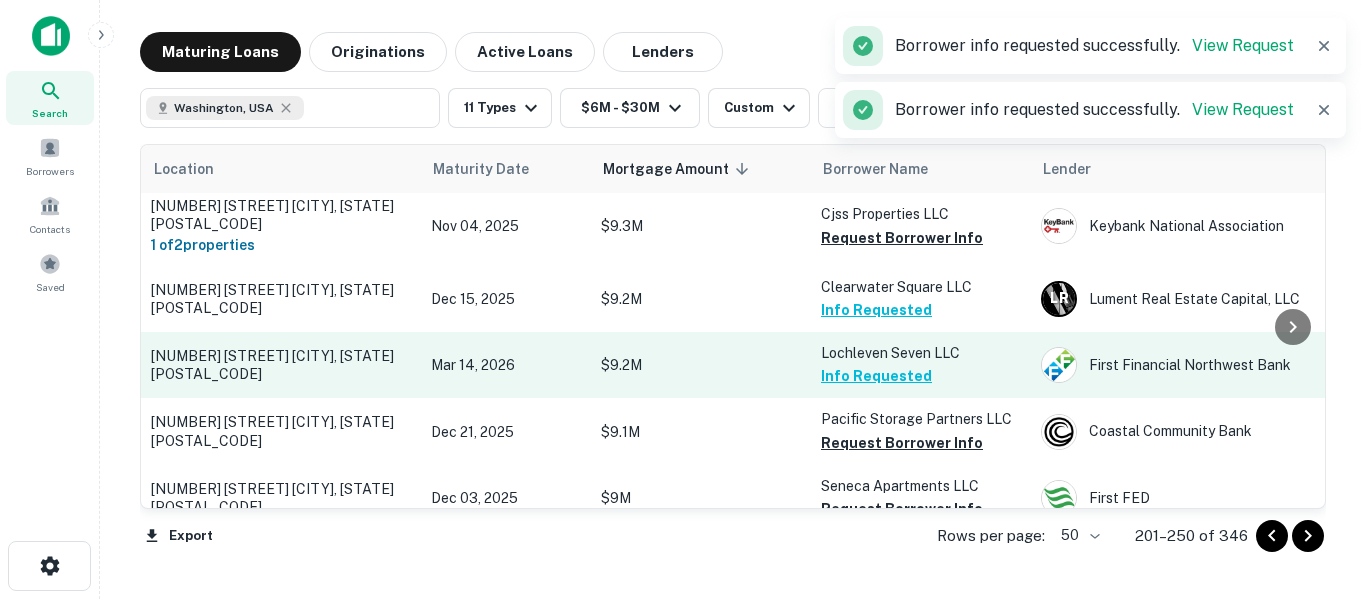 scroll, scrollTop: 700, scrollLeft: 0, axis: vertical 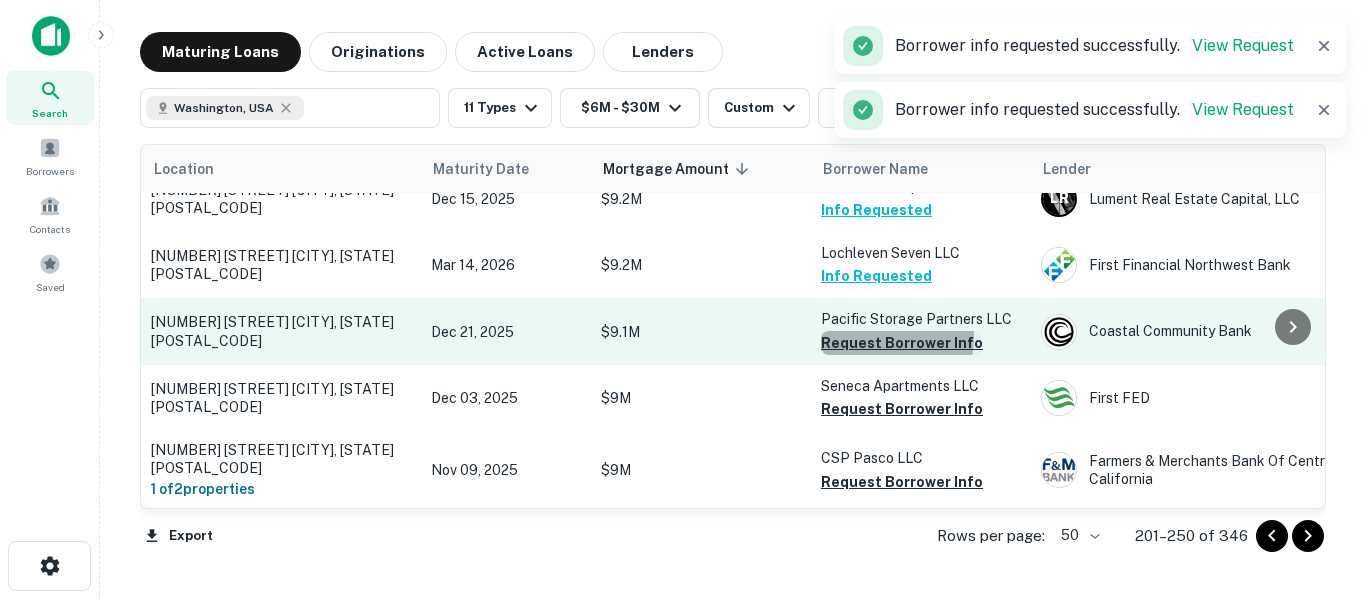 click on "Request Borrower Info" at bounding box center (902, 343) 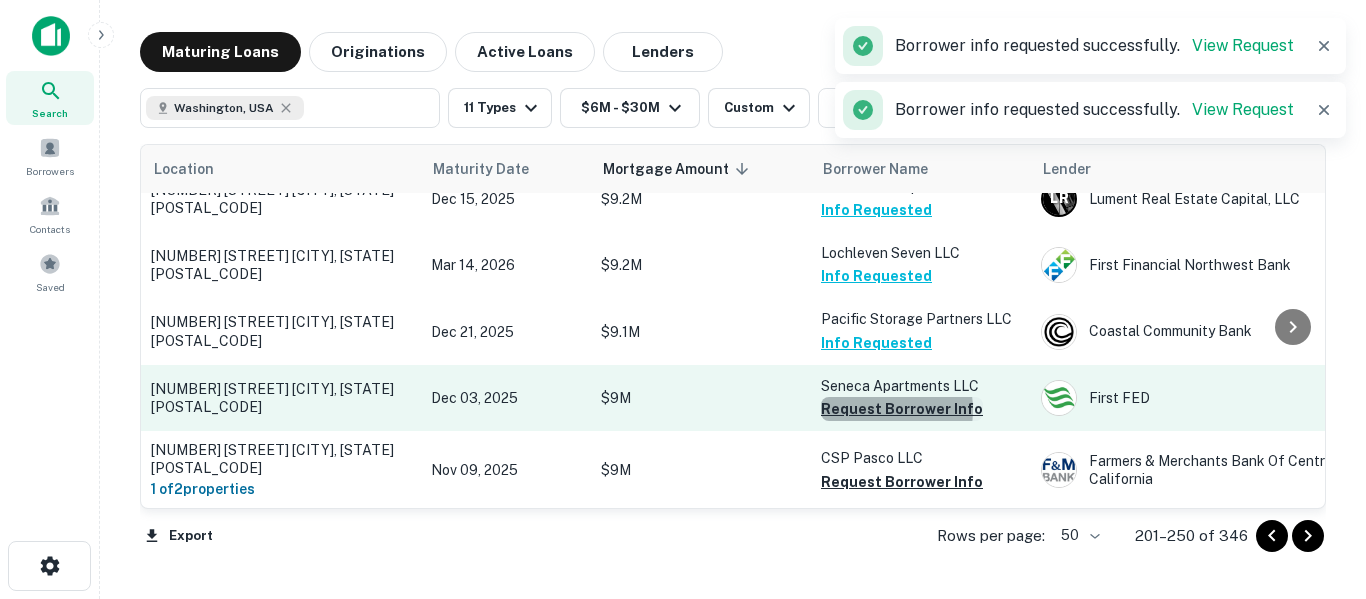 click on "Request Borrower Info" at bounding box center (902, 409) 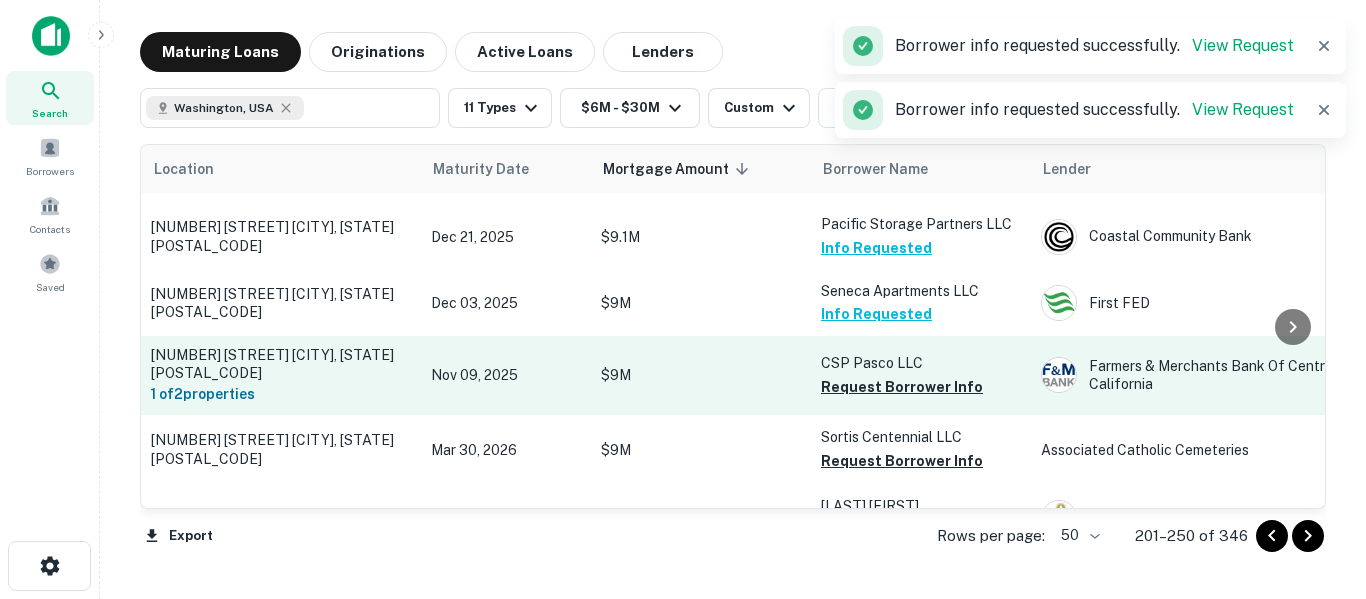 scroll, scrollTop: 800, scrollLeft: 0, axis: vertical 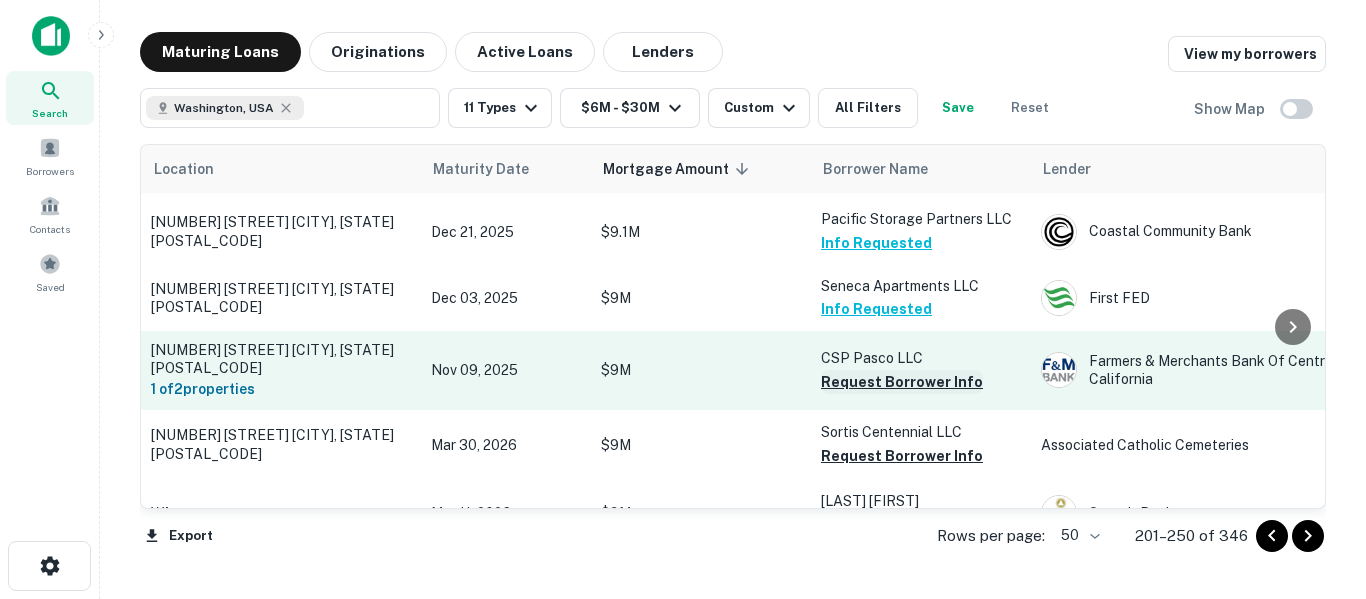 click on "Request Borrower Info" at bounding box center (902, 382) 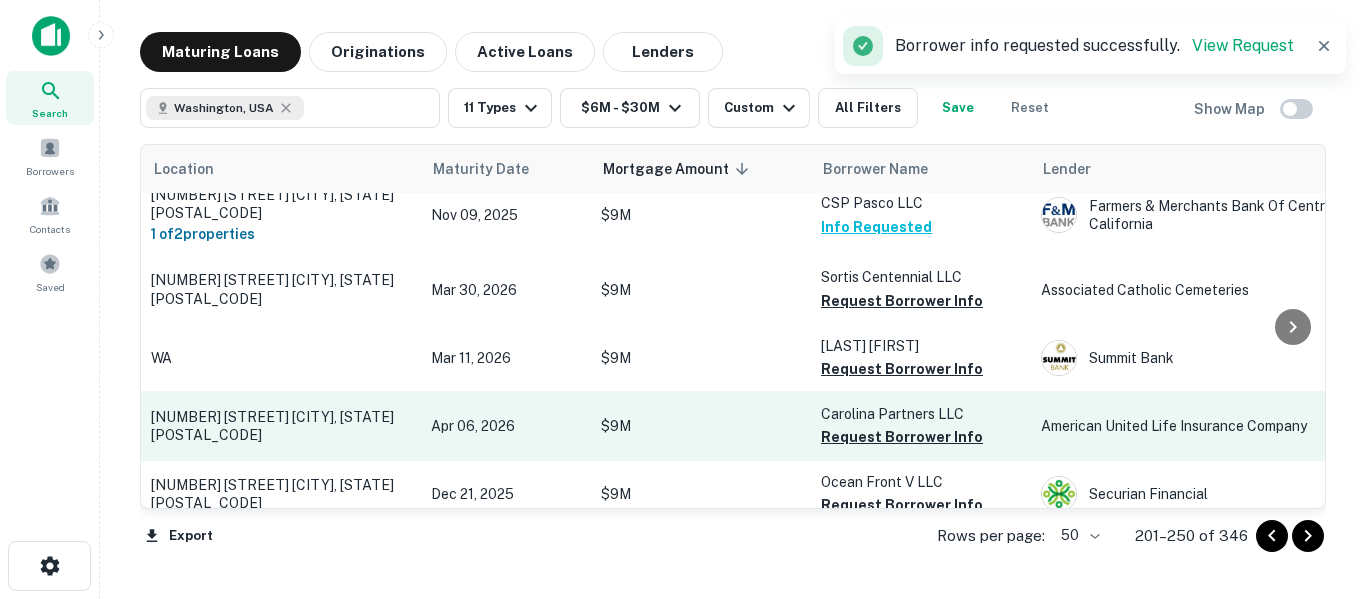 scroll, scrollTop: 967, scrollLeft: 0, axis: vertical 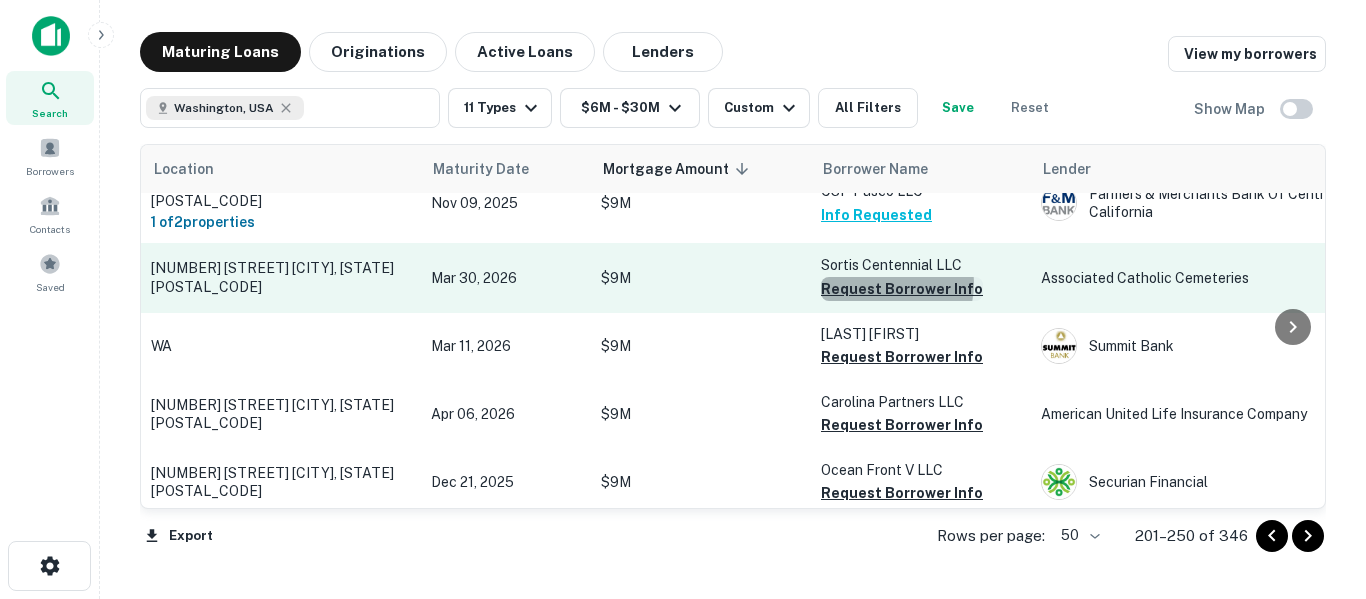 click on "Request Borrower Info" at bounding box center (902, 289) 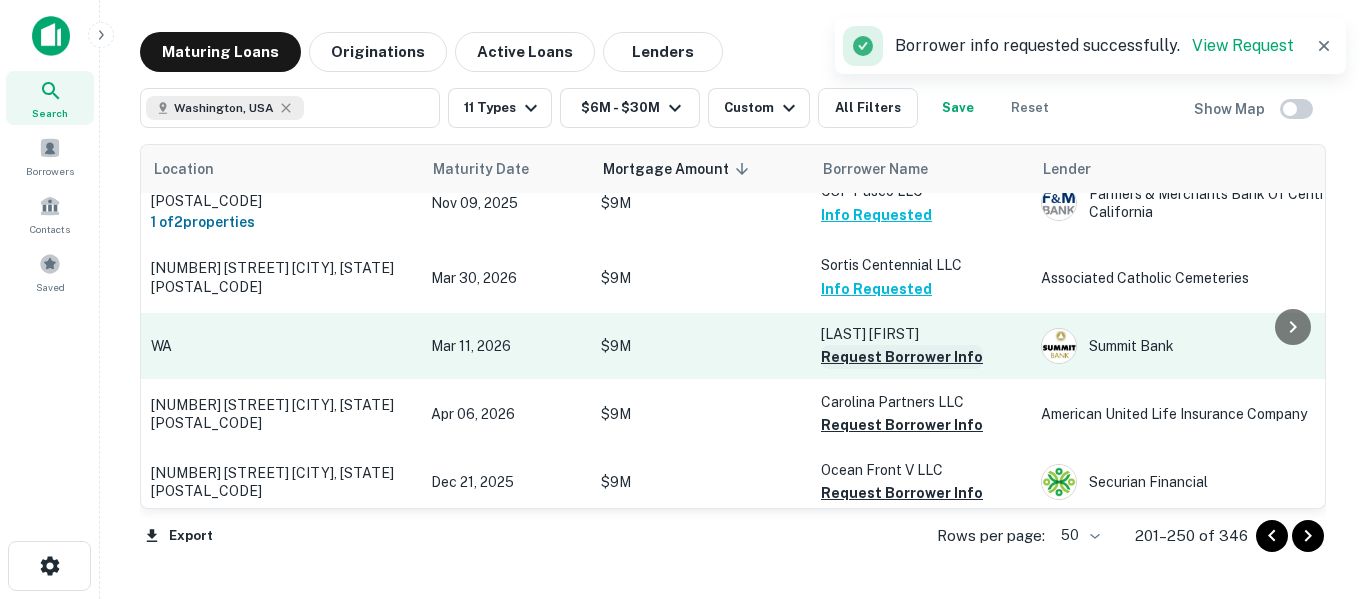 click on "Request Borrower Info" at bounding box center (902, 357) 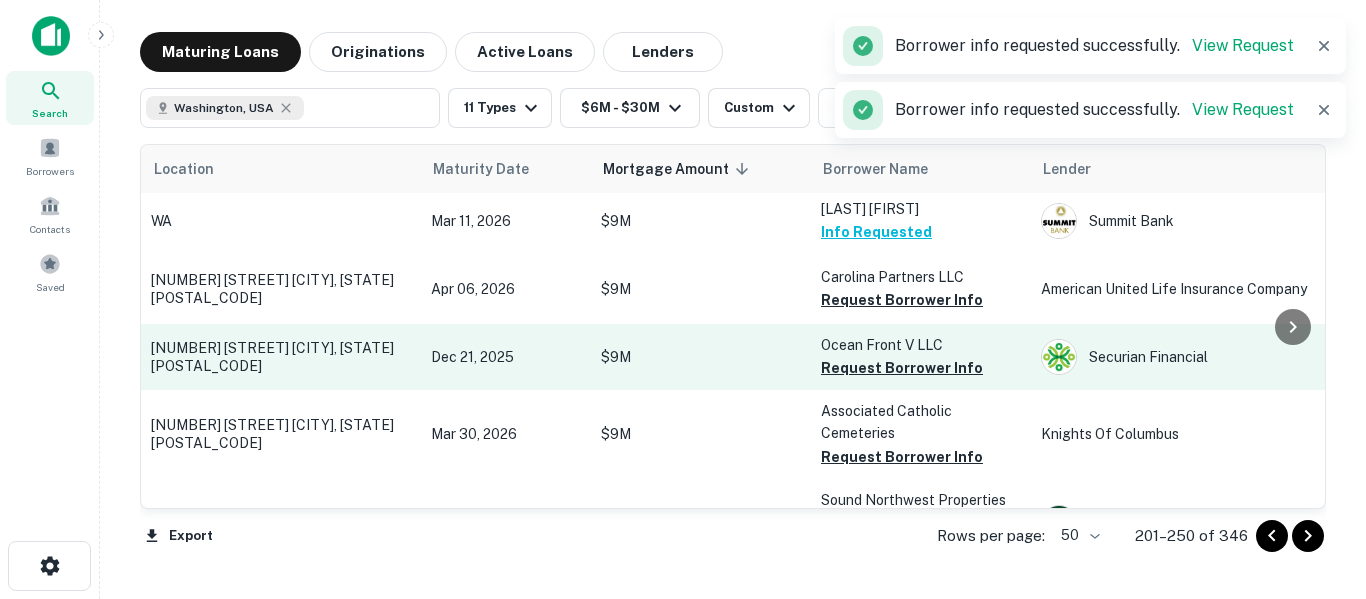 scroll, scrollTop: 1100, scrollLeft: 0, axis: vertical 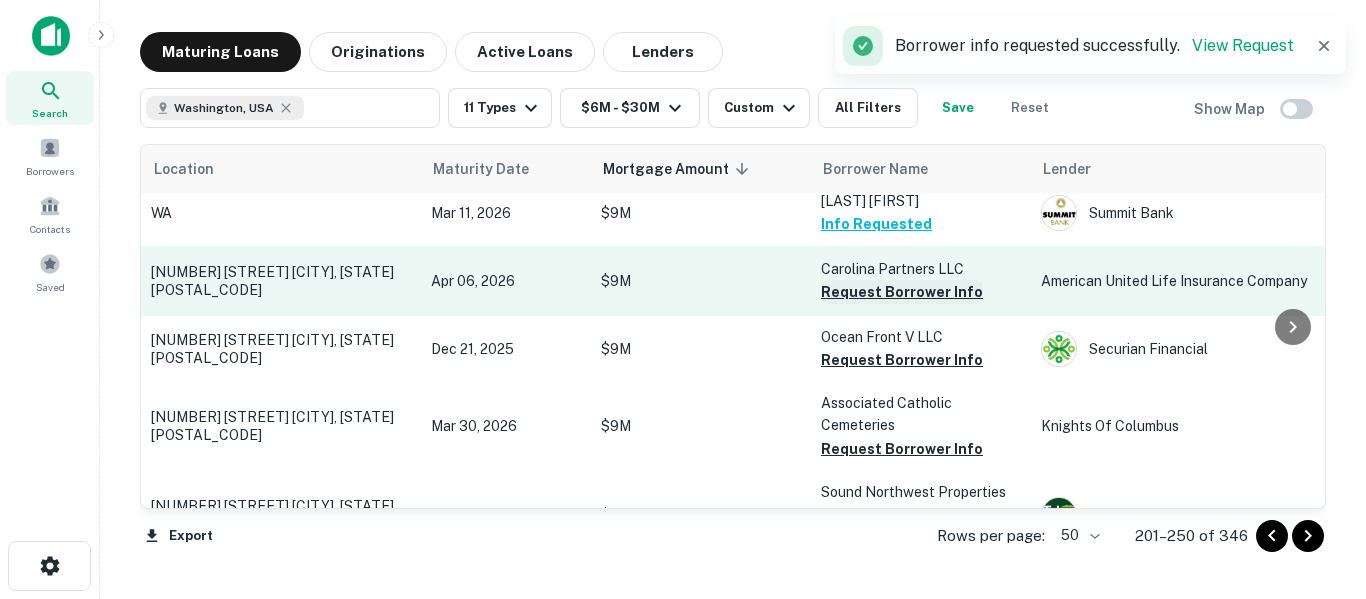 click on "Request Borrower Info" at bounding box center [902, 292] 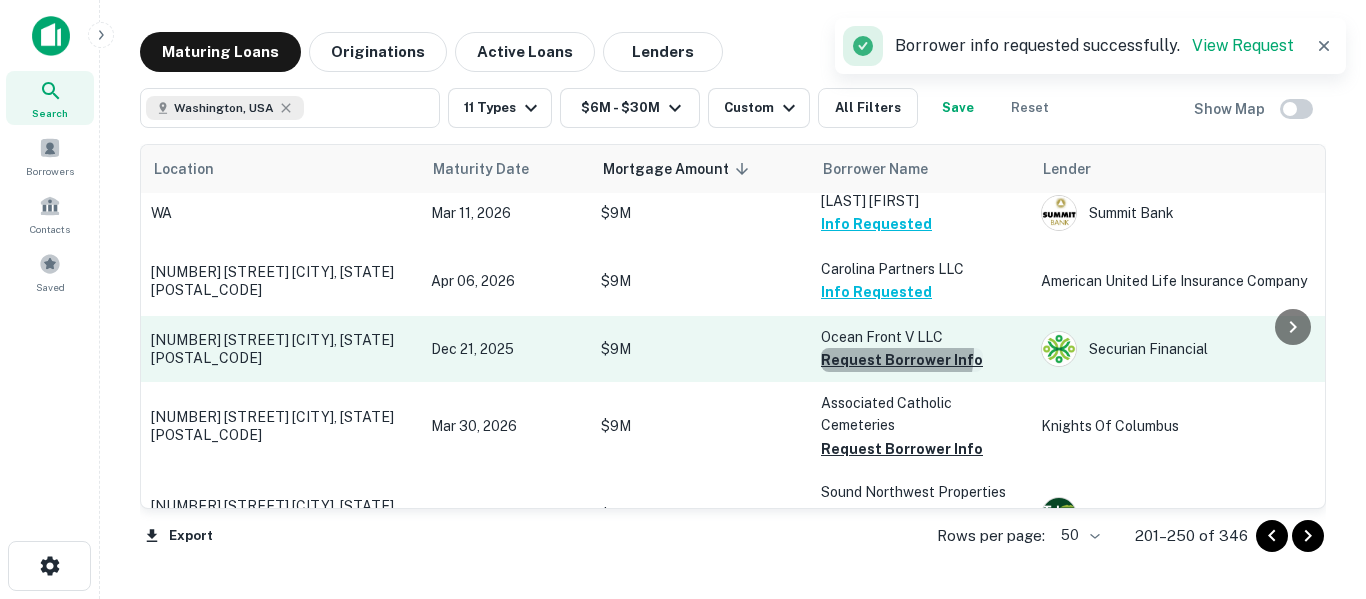 click on "Request Borrower Info" at bounding box center (902, 360) 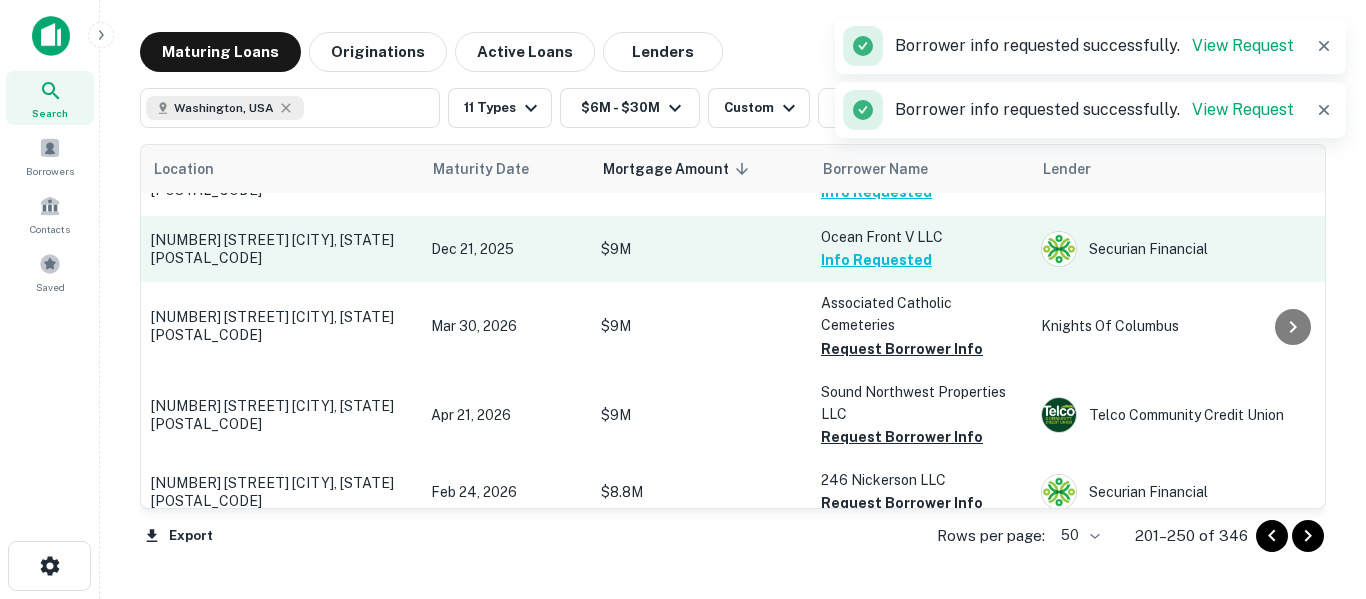 scroll, scrollTop: 1233, scrollLeft: 0, axis: vertical 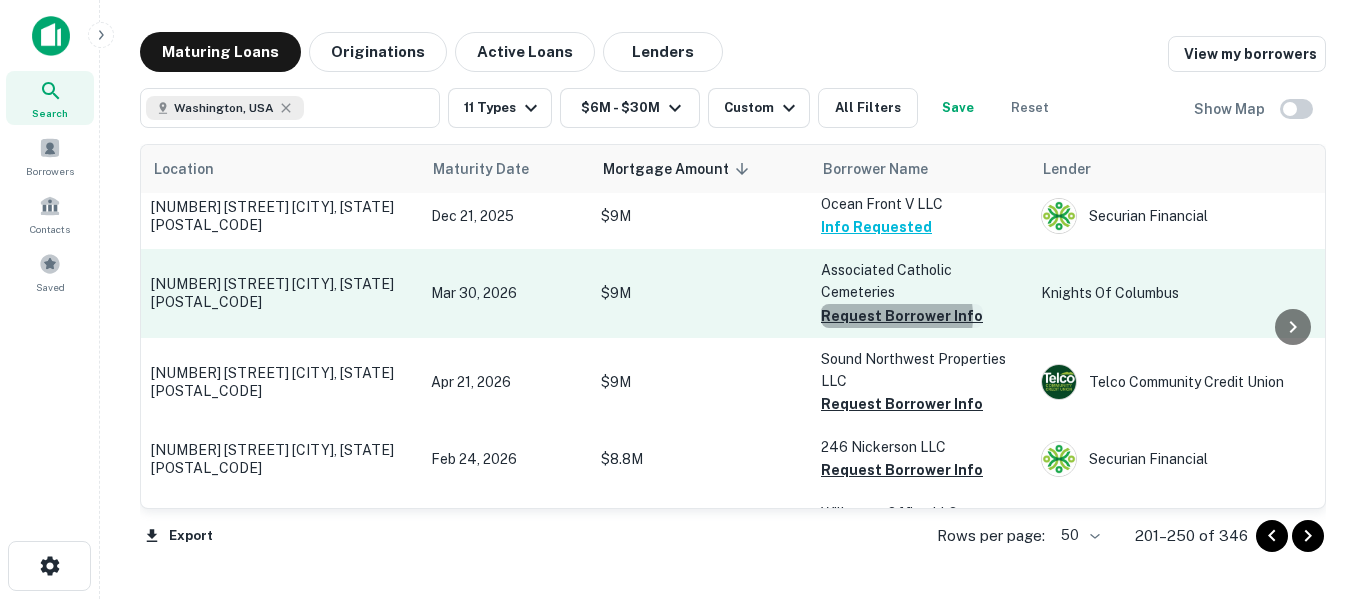 click on "Request Borrower Info" at bounding box center [902, 316] 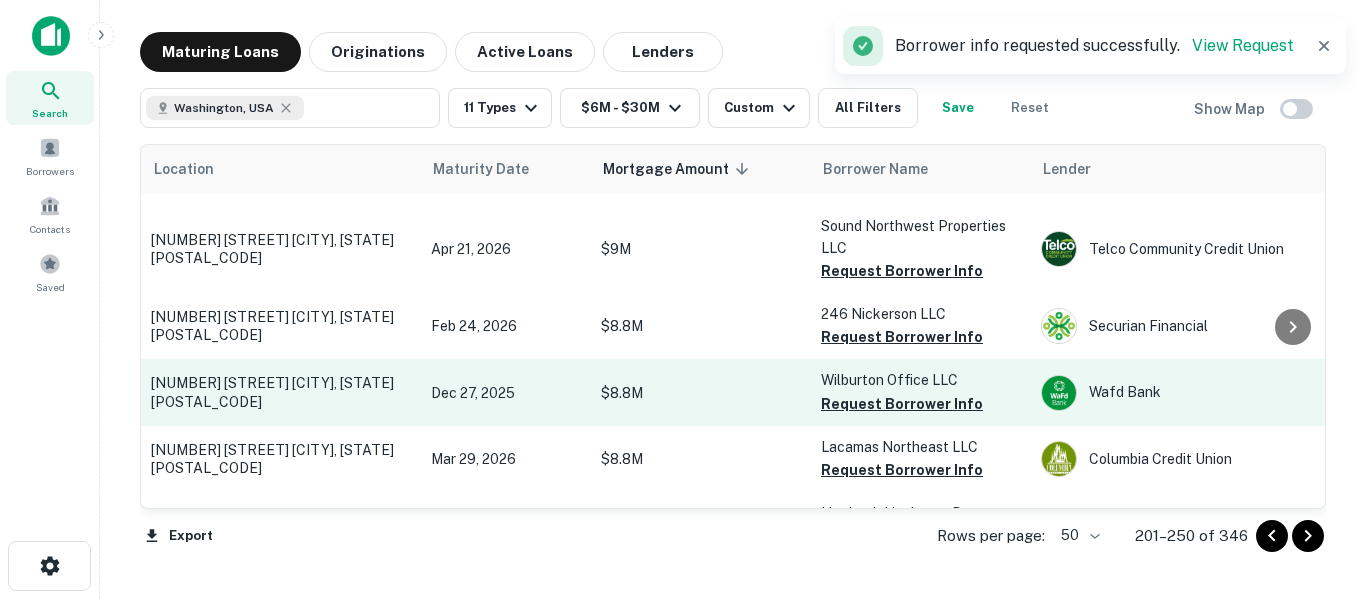 scroll, scrollTop: 1367, scrollLeft: 0, axis: vertical 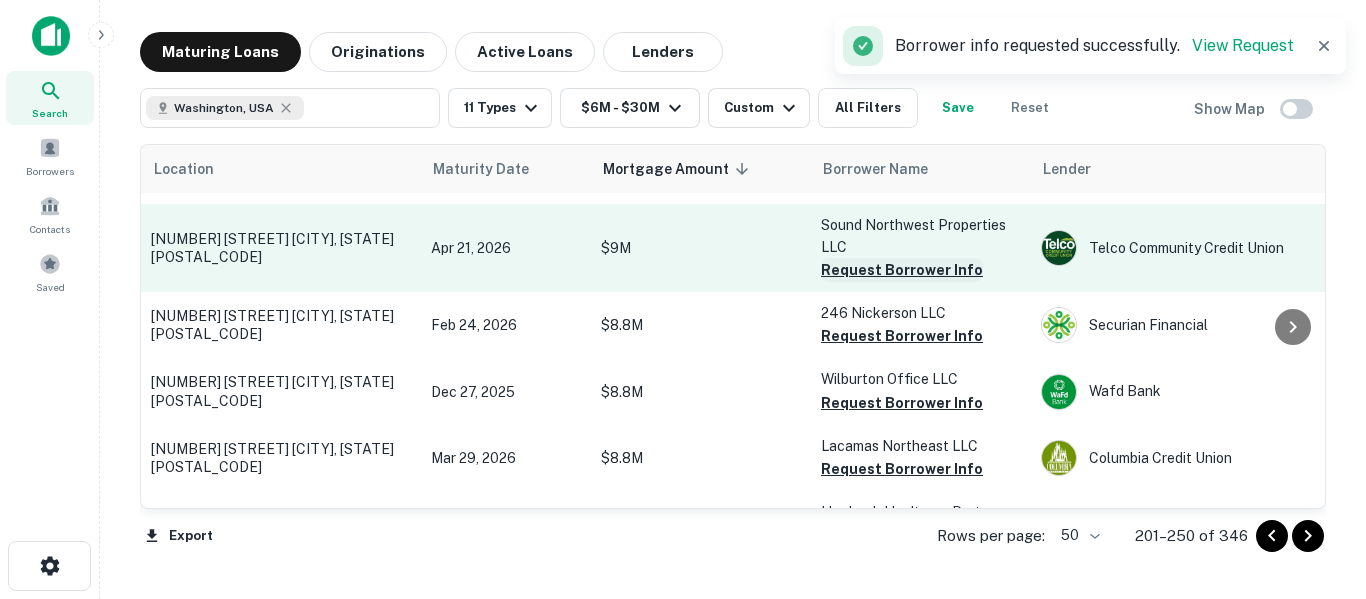 click on "Request Borrower Info" at bounding box center [902, 270] 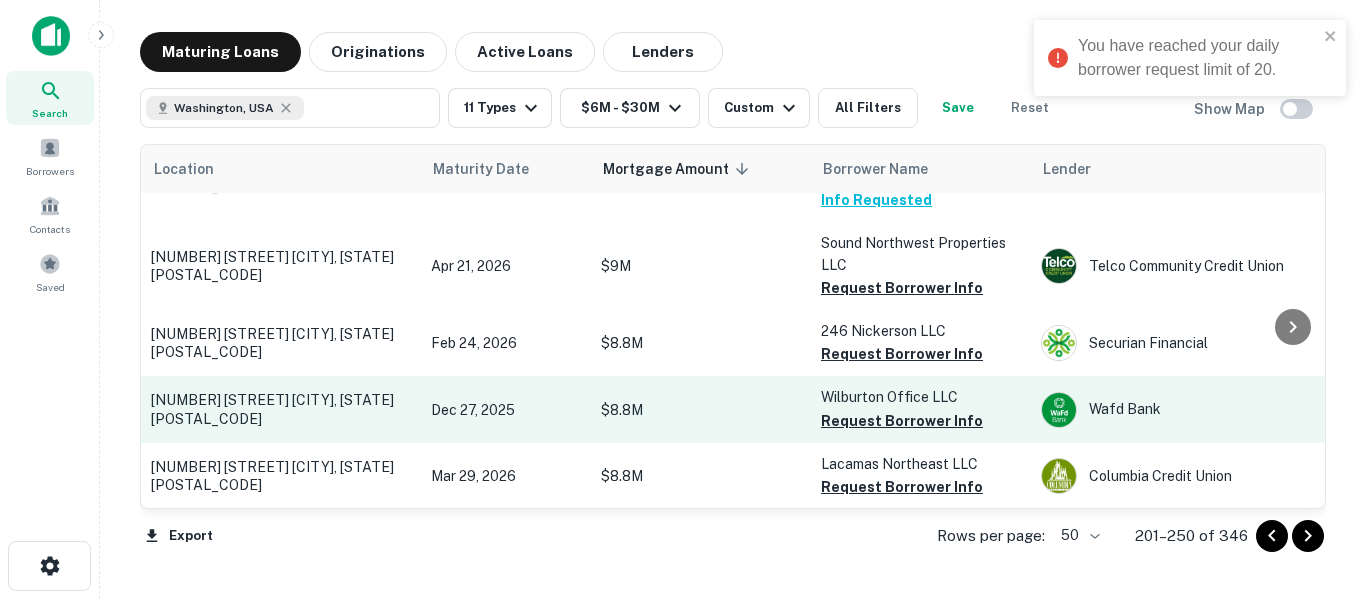 scroll, scrollTop: 1300, scrollLeft: 0, axis: vertical 